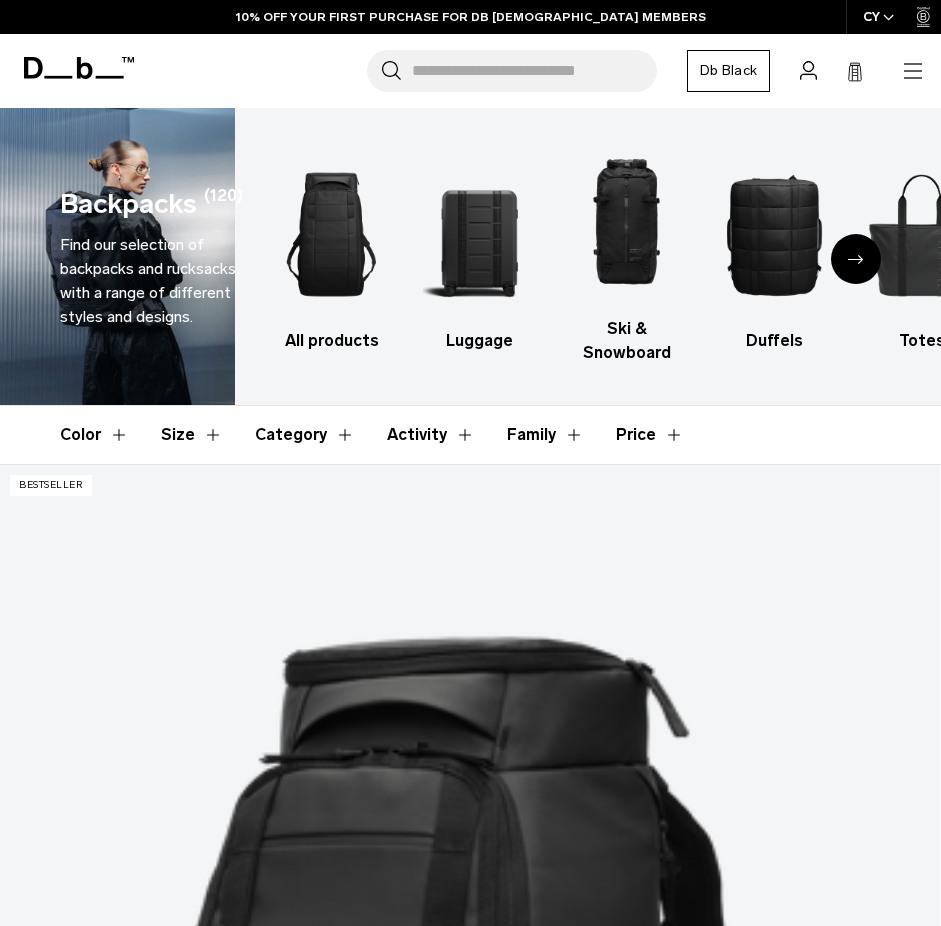 scroll, scrollTop: 0, scrollLeft: 0, axis: both 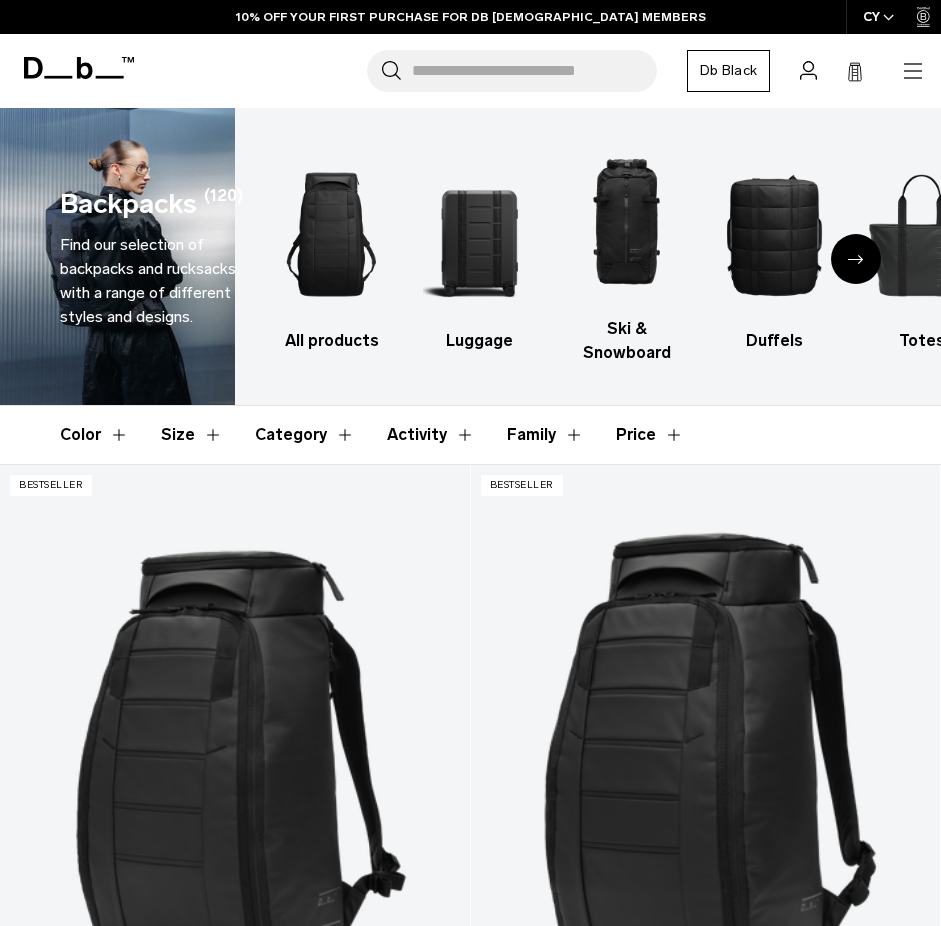 click on "Size" at bounding box center (192, 435) 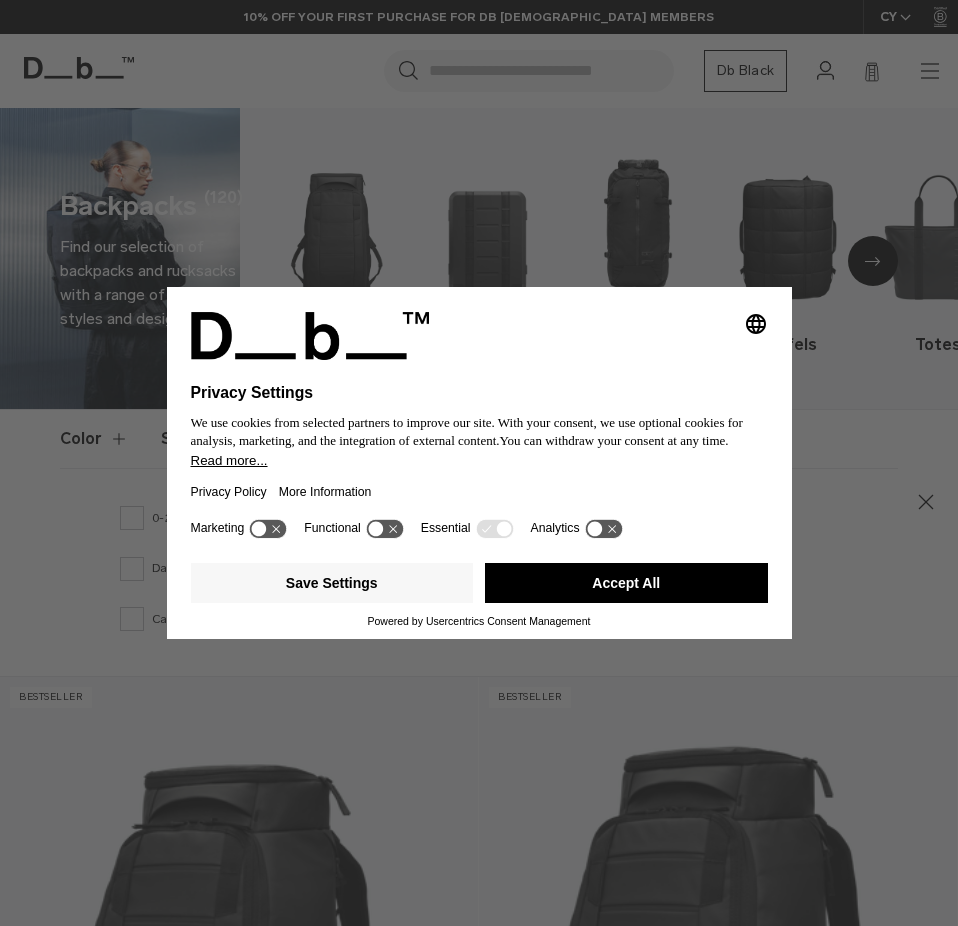 click on "We use cookies from selected partners to improve our site. With your consent, we use optional cookies for analysis, marketing, and the integration of external content." at bounding box center [467, 431] 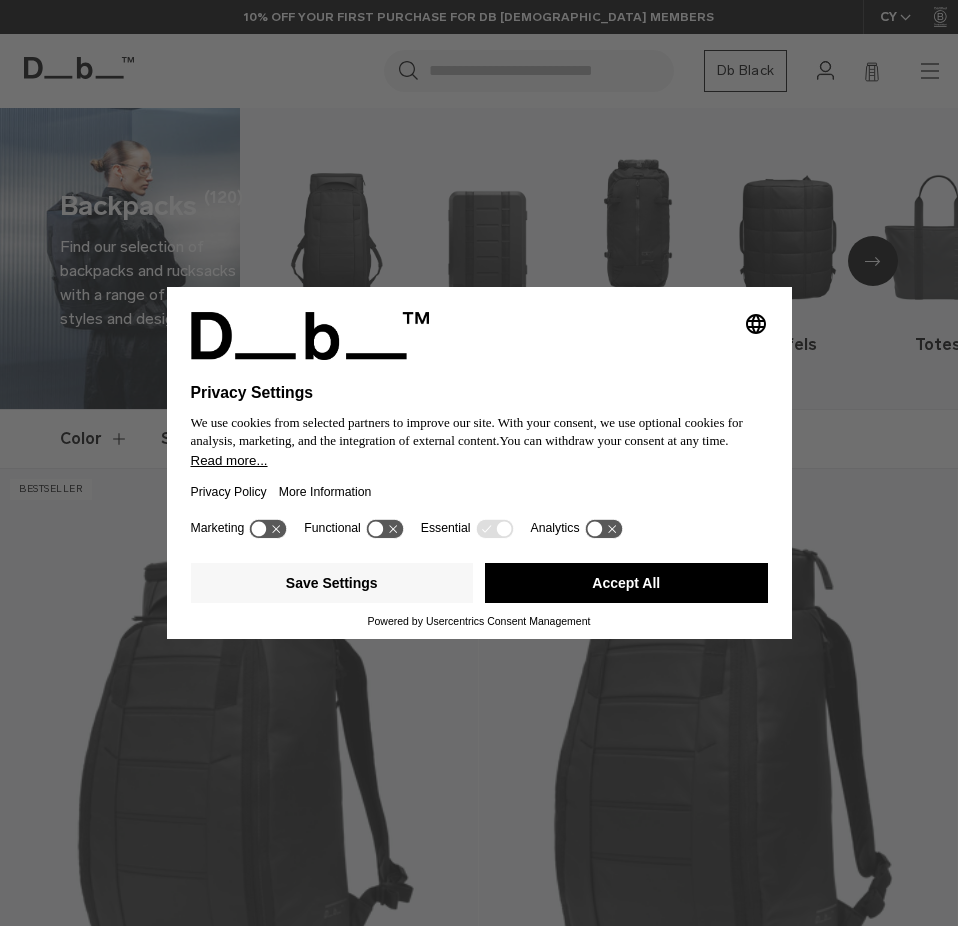 click 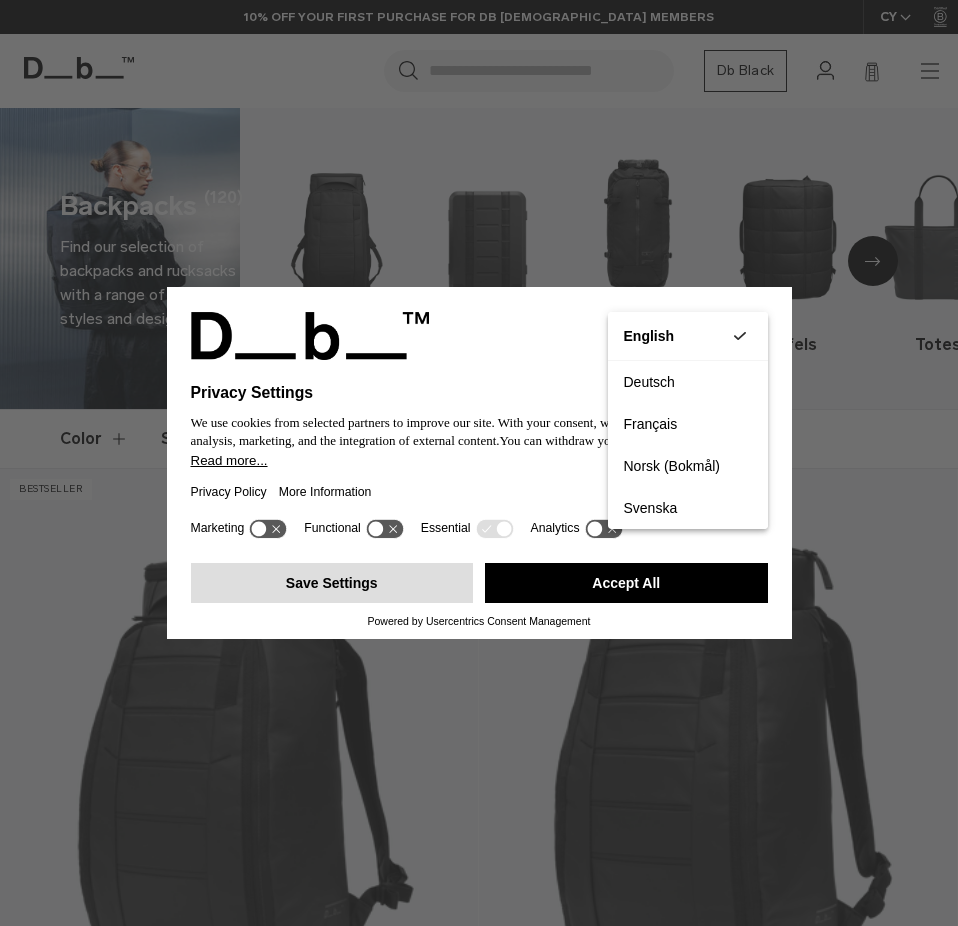 click on "Save Settings" at bounding box center (332, 583) 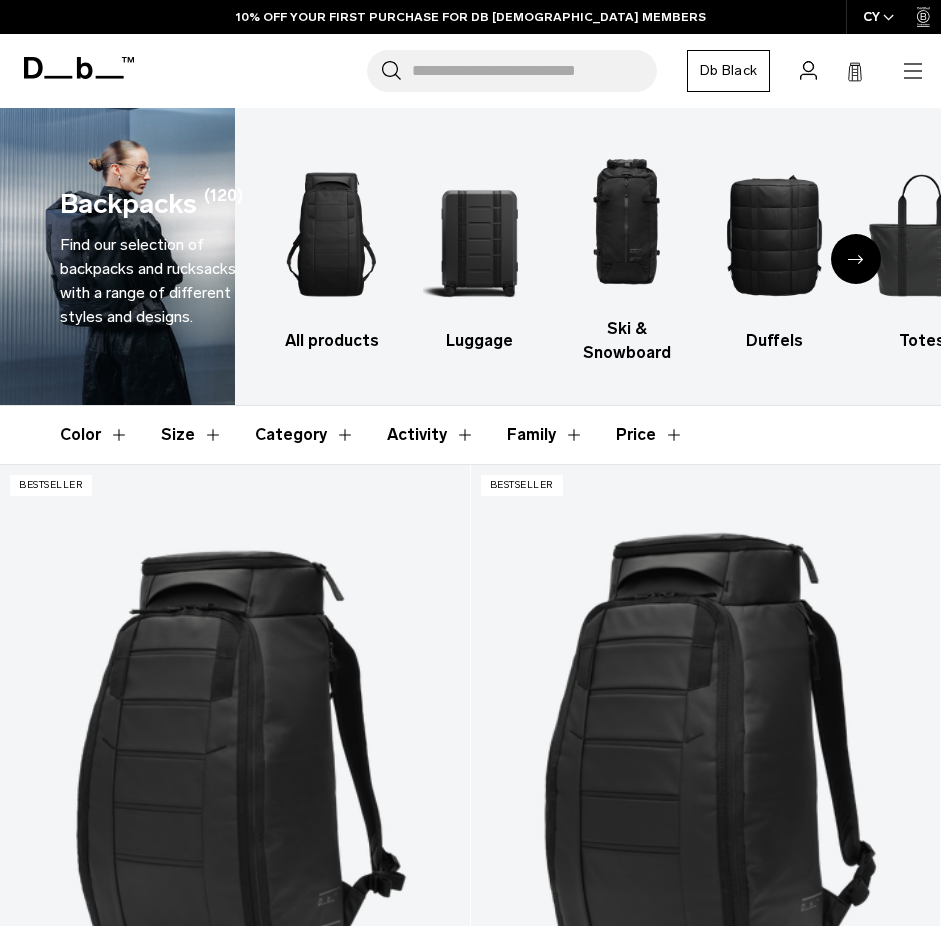 click at bounding box center [926, 17] 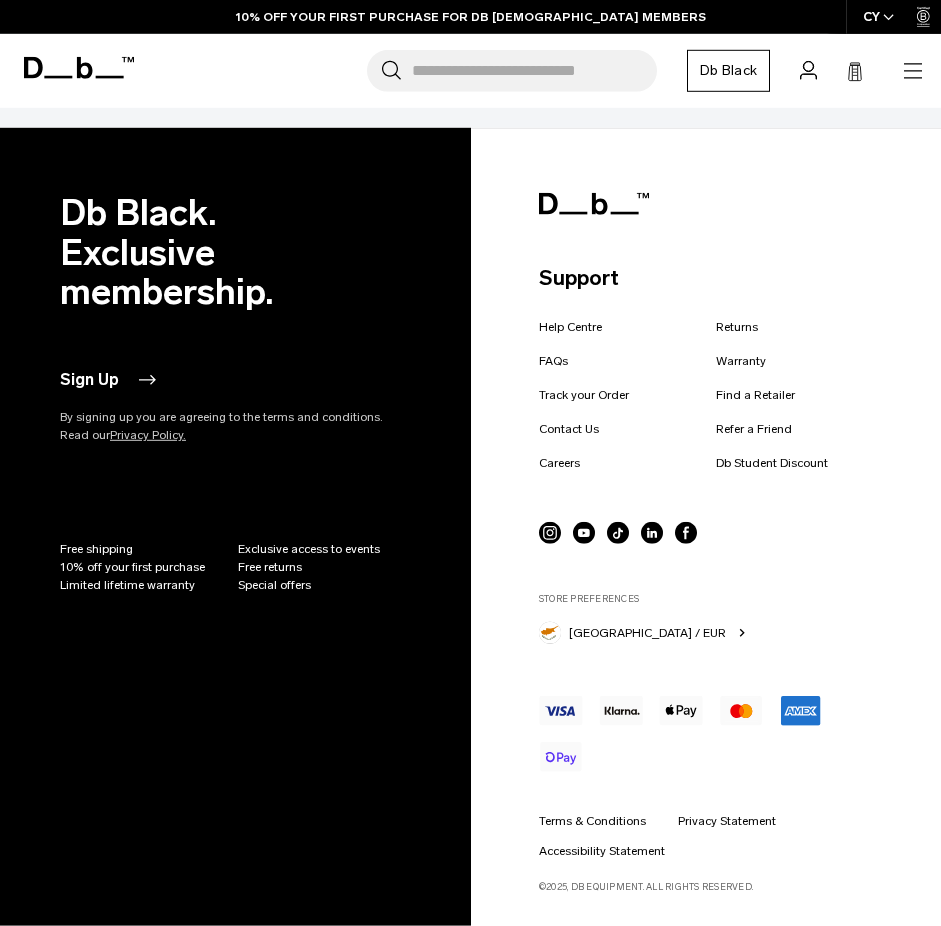 scroll, scrollTop: 14598, scrollLeft: 0, axis: vertical 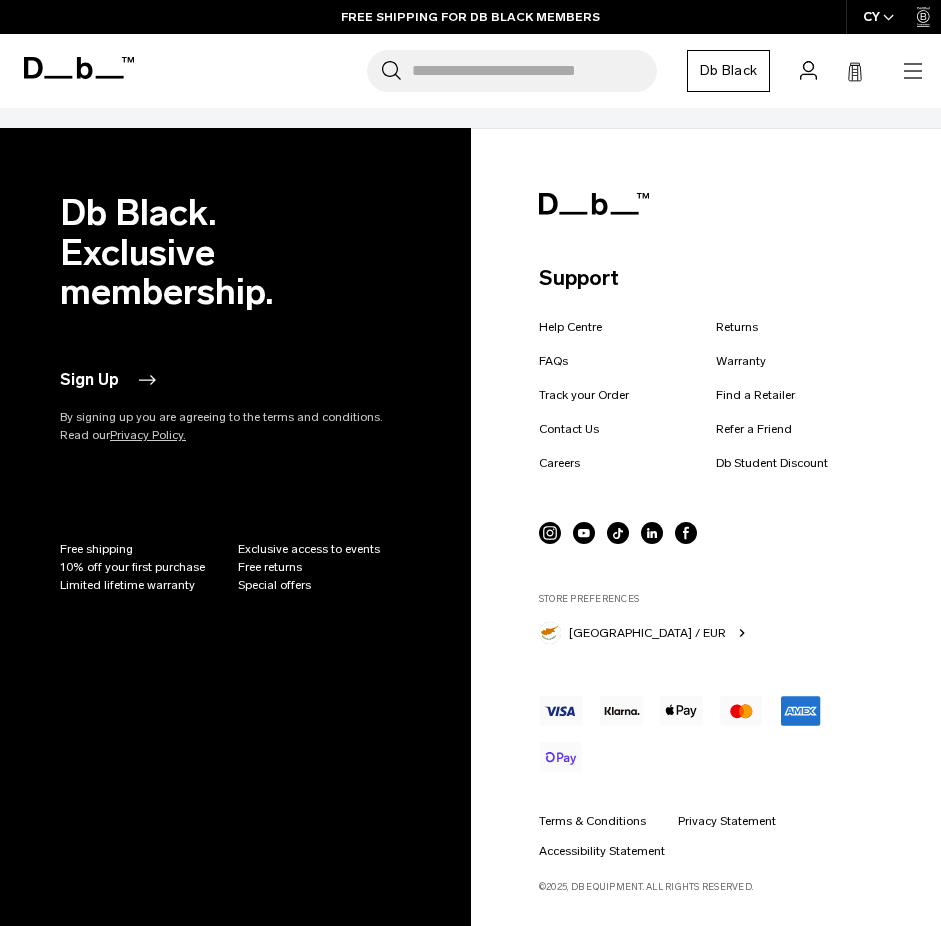 click 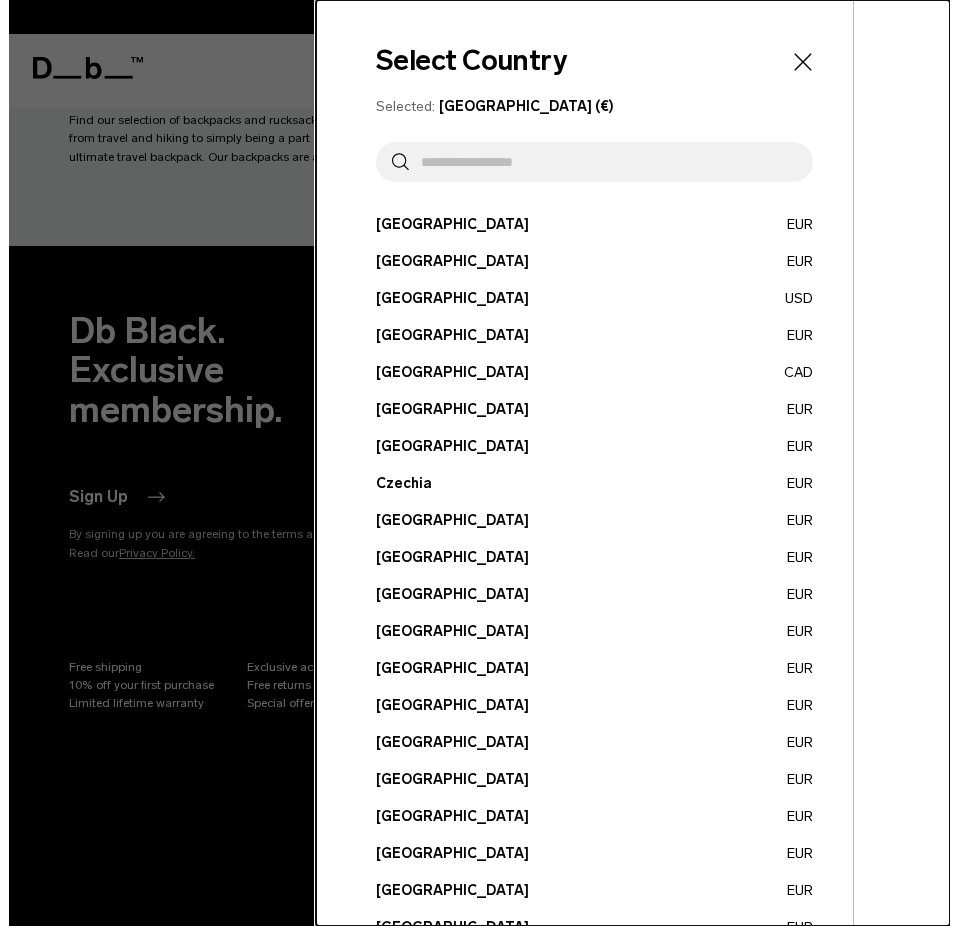 scroll, scrollTop: 14766, scrollLeft: 0, axis: vertical 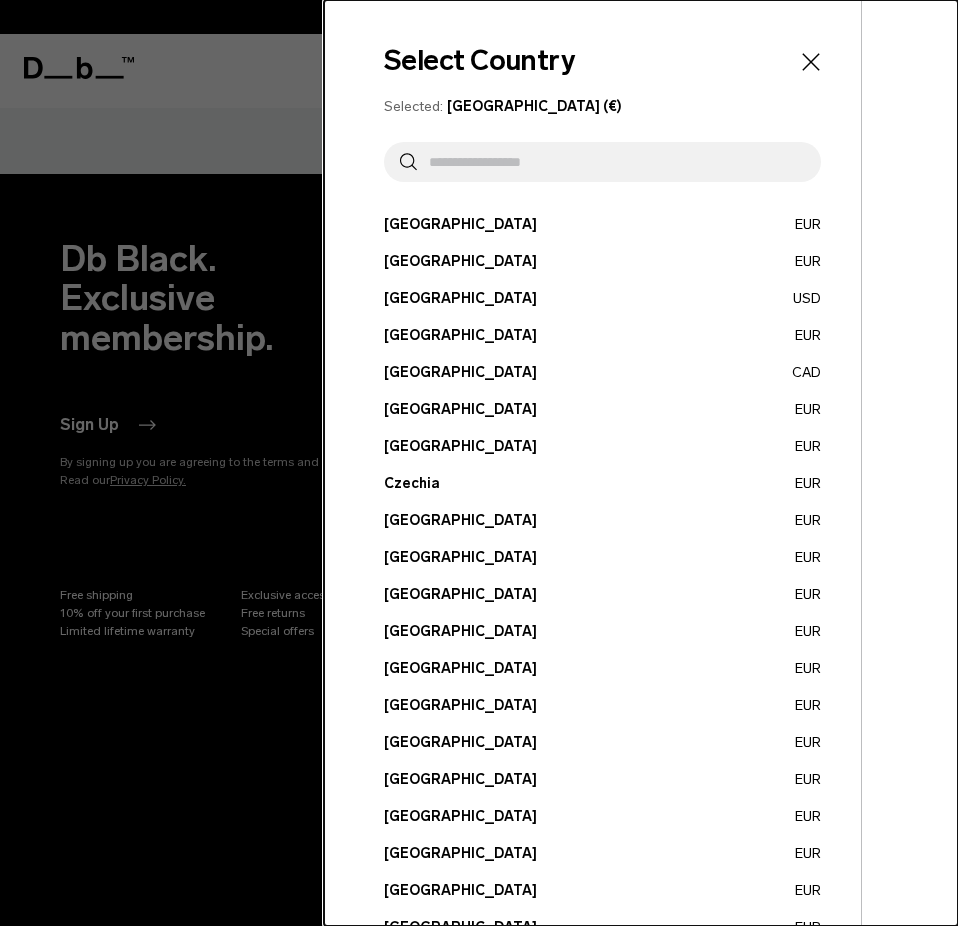 click at bounding box center (611, 162) 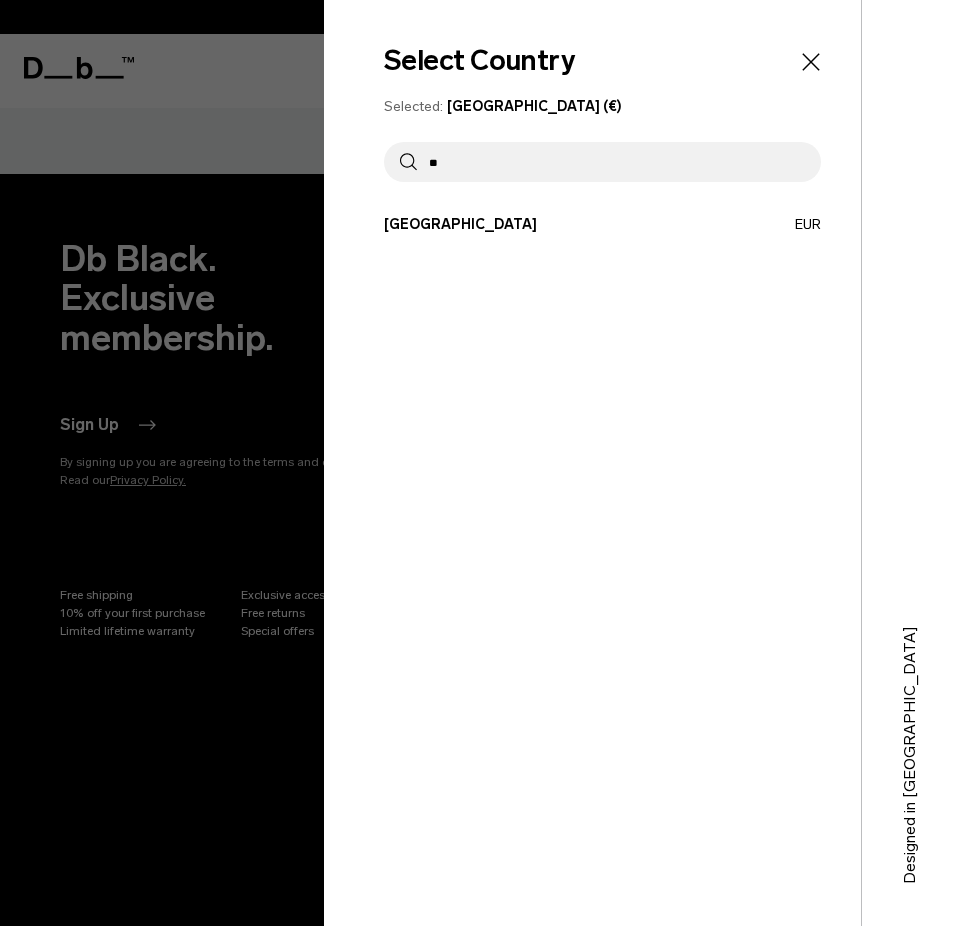 type on "**" 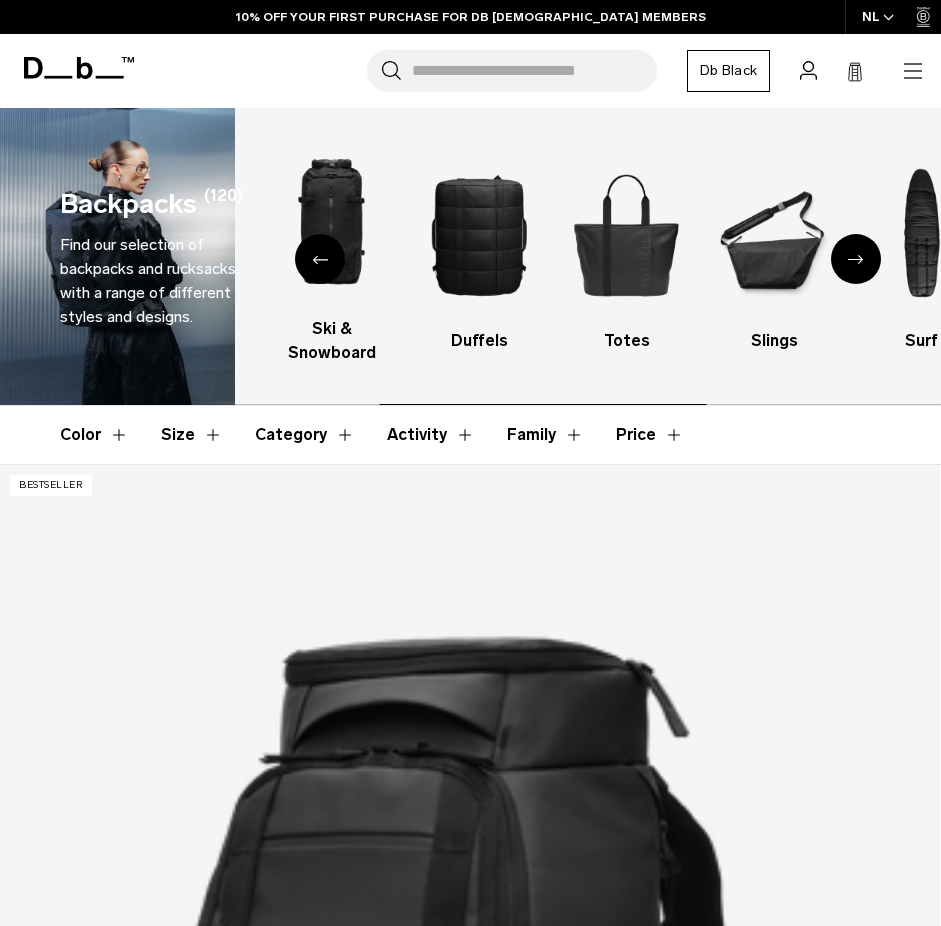 scroll, scrollTop: 0, scrollLeft: 0, axis: both 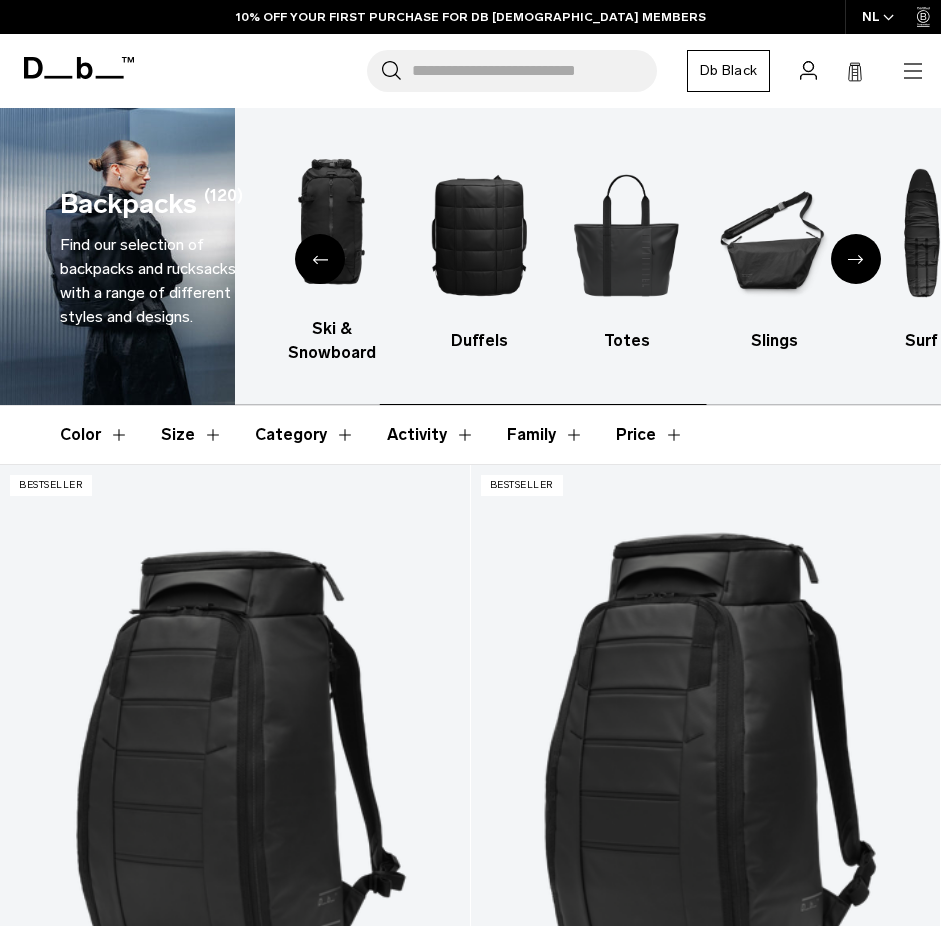 click 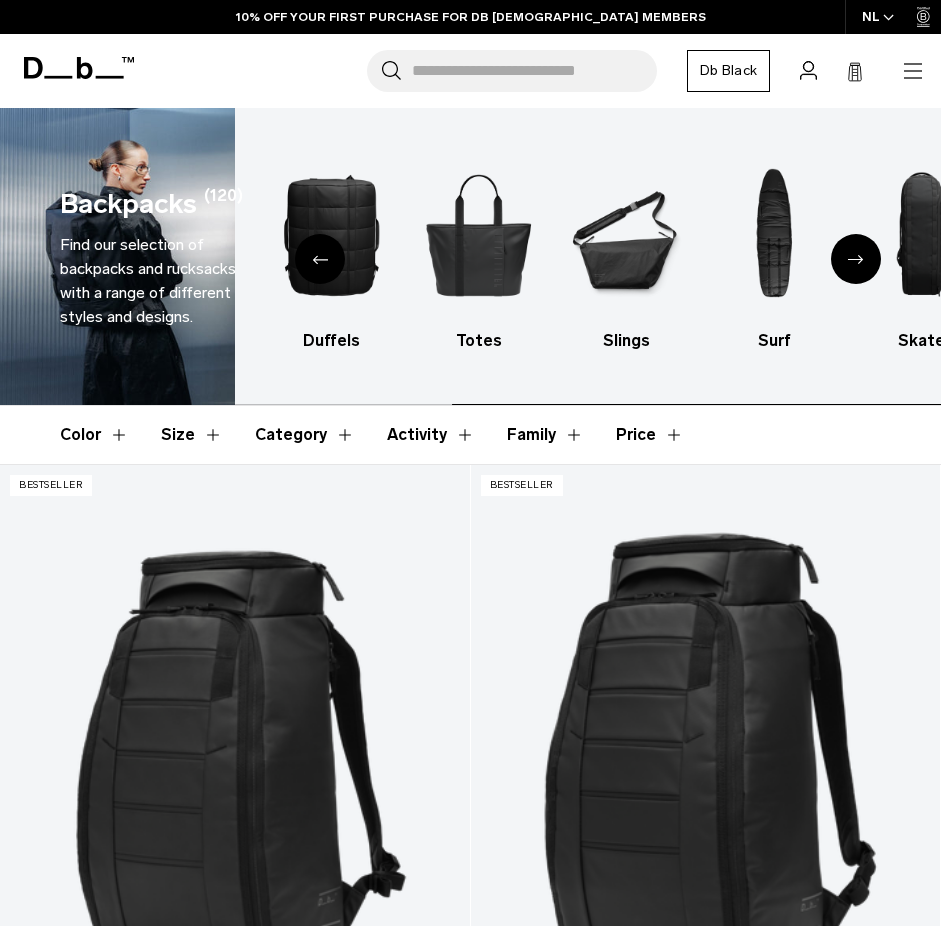 click 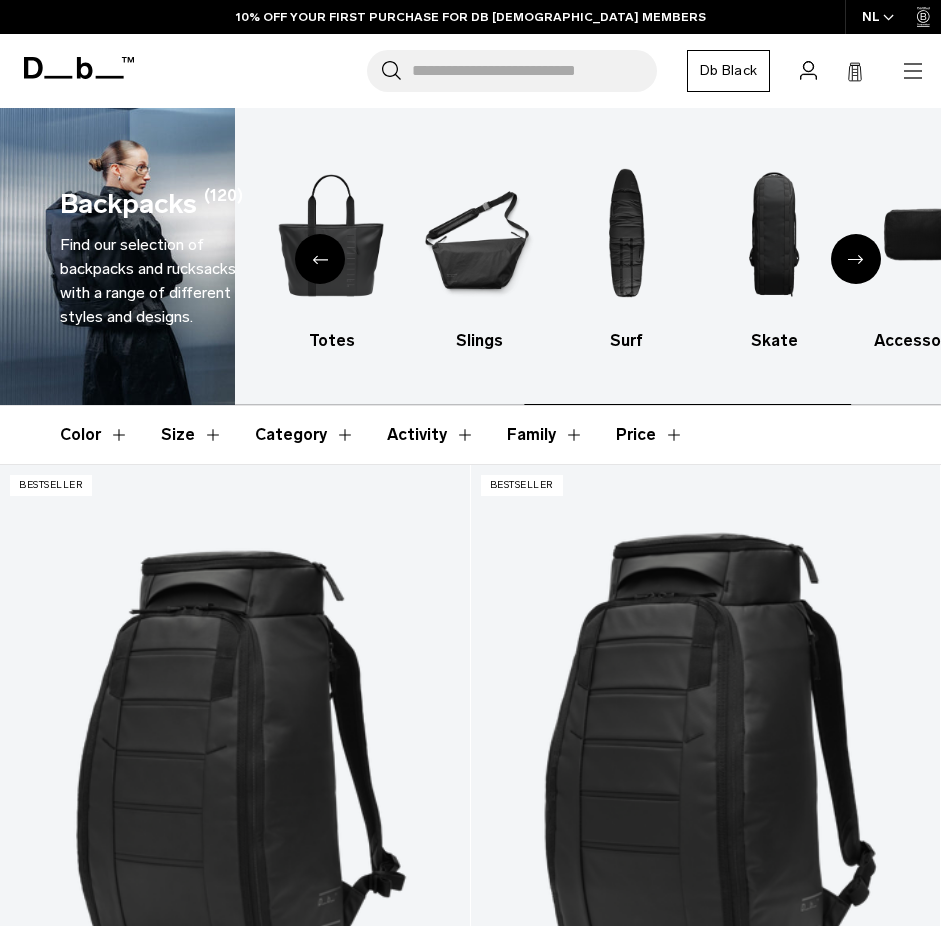 click 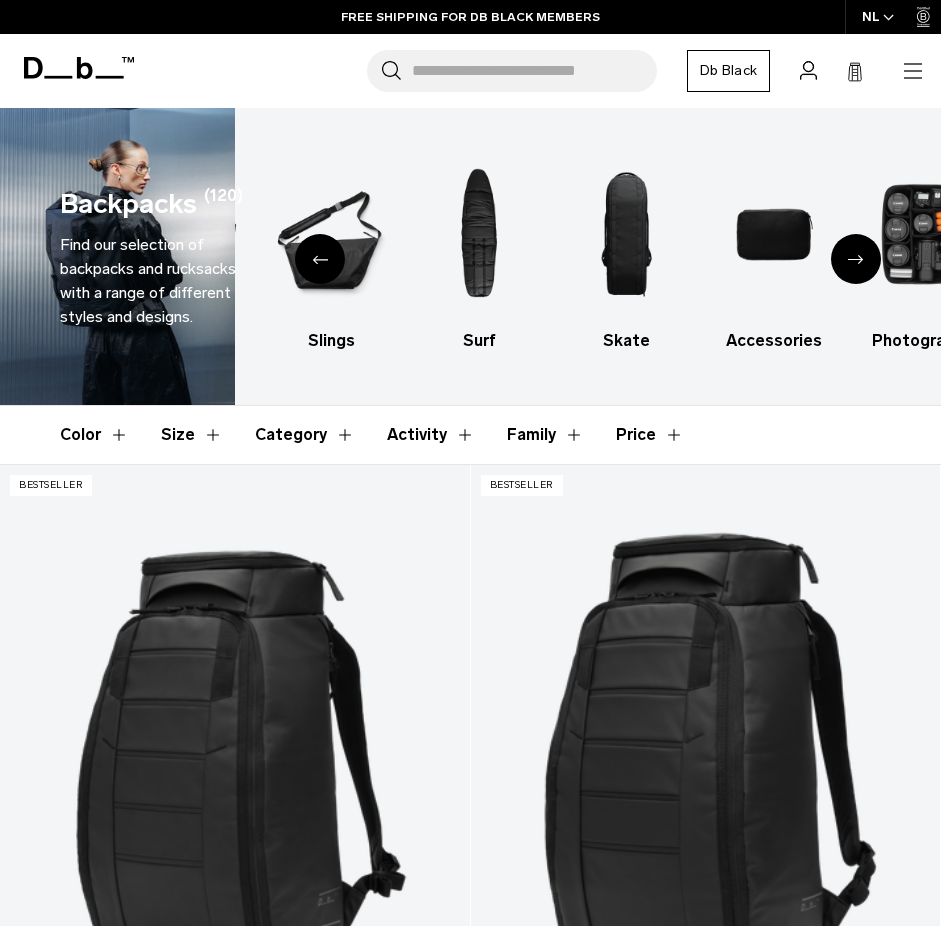 click 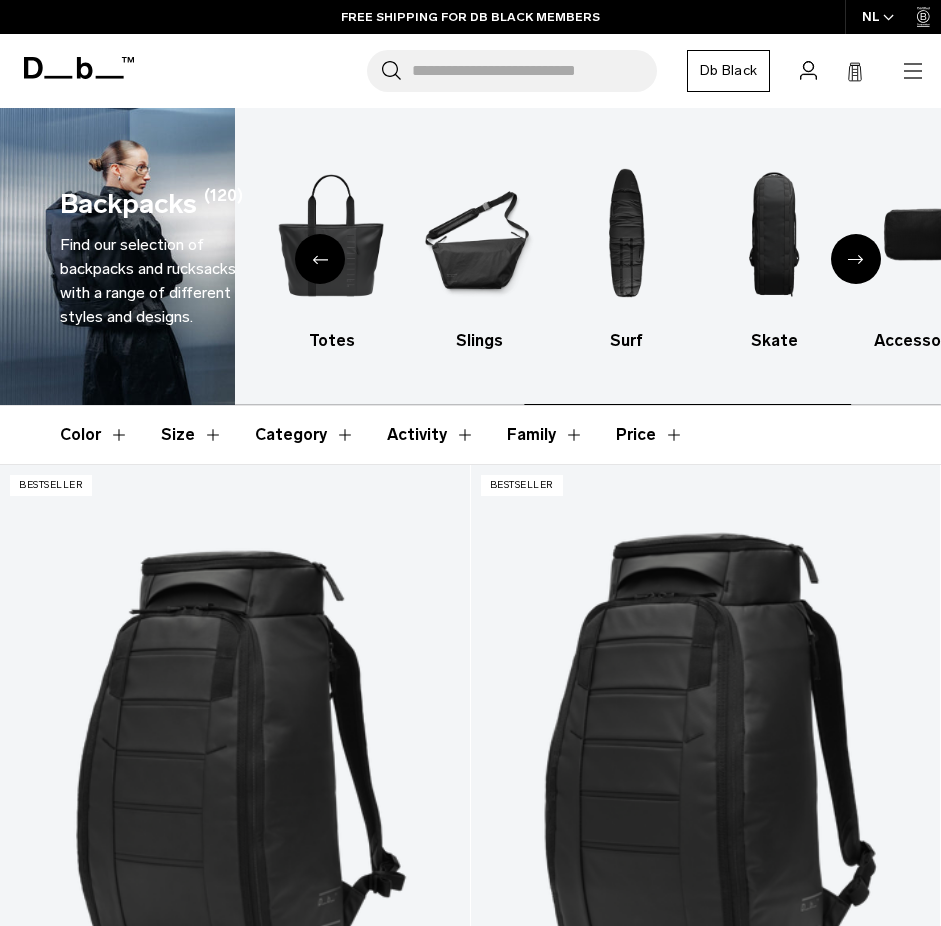 click 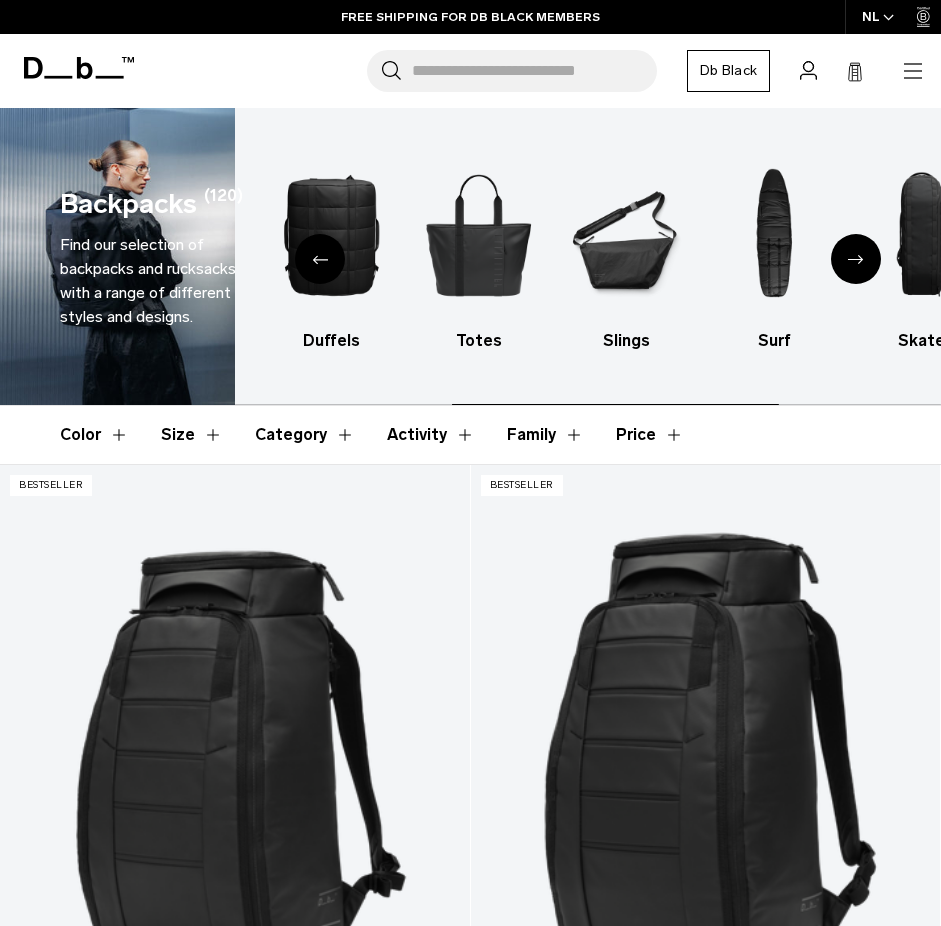 click 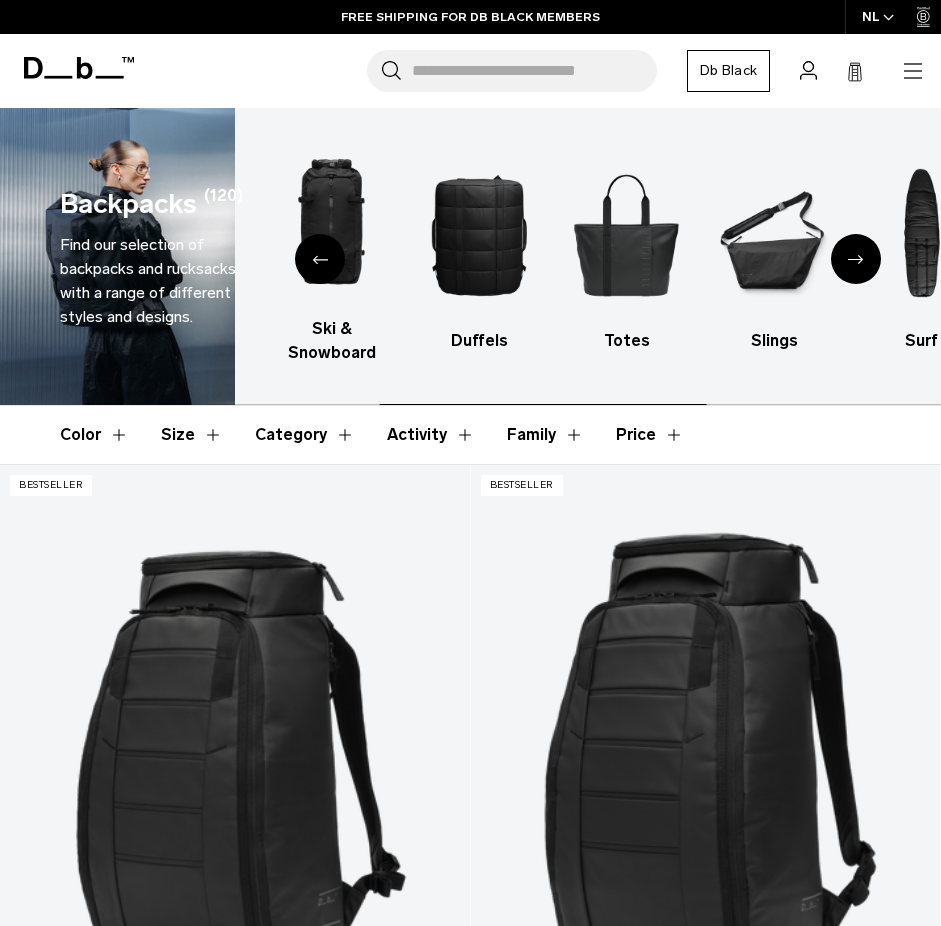 click 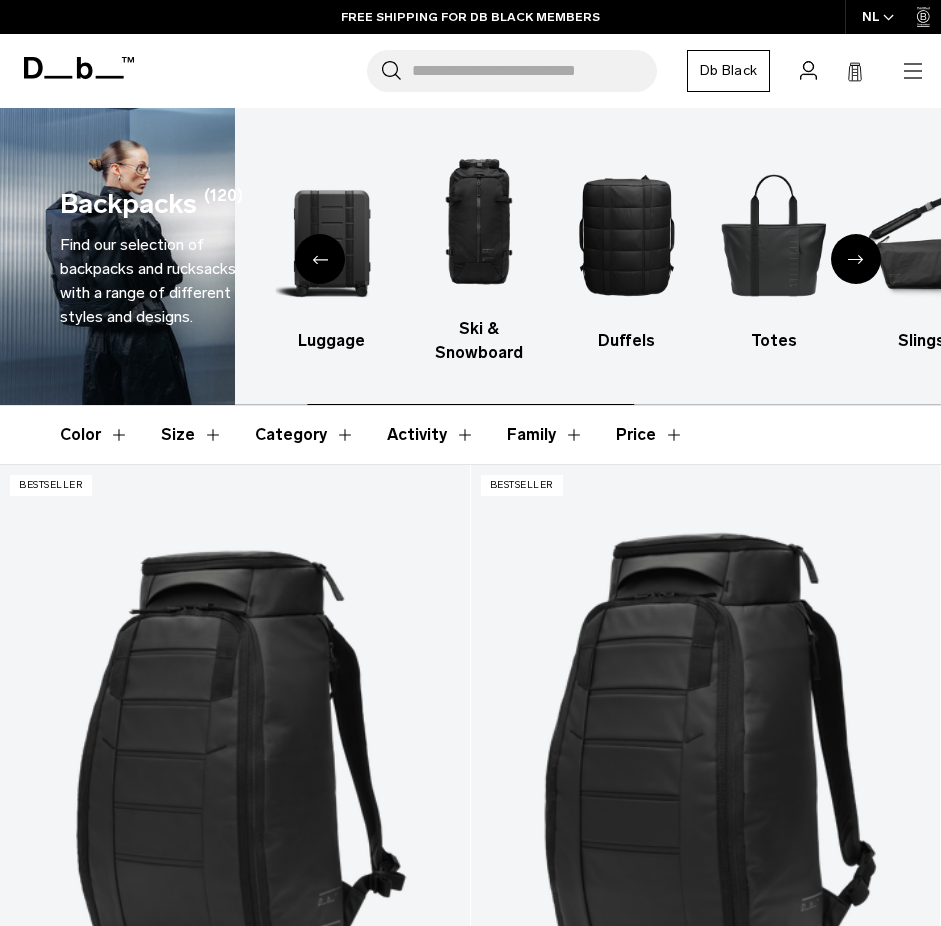 click 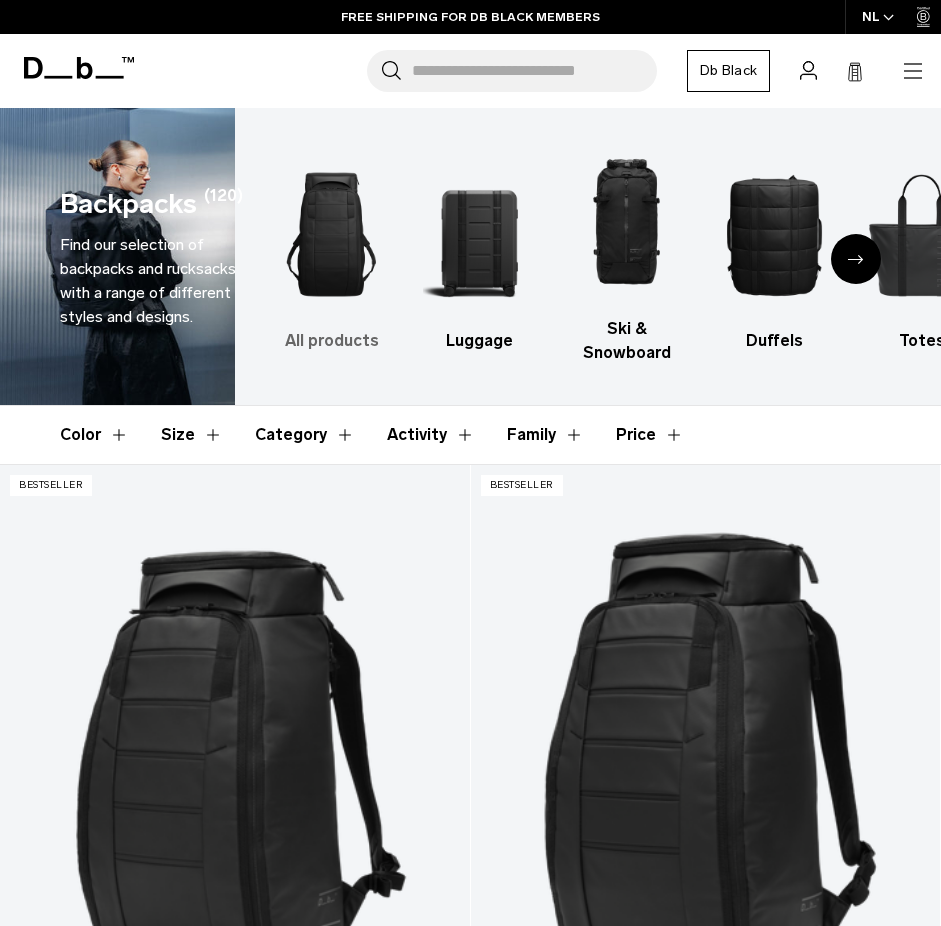 click at bounding box center (331, 234) 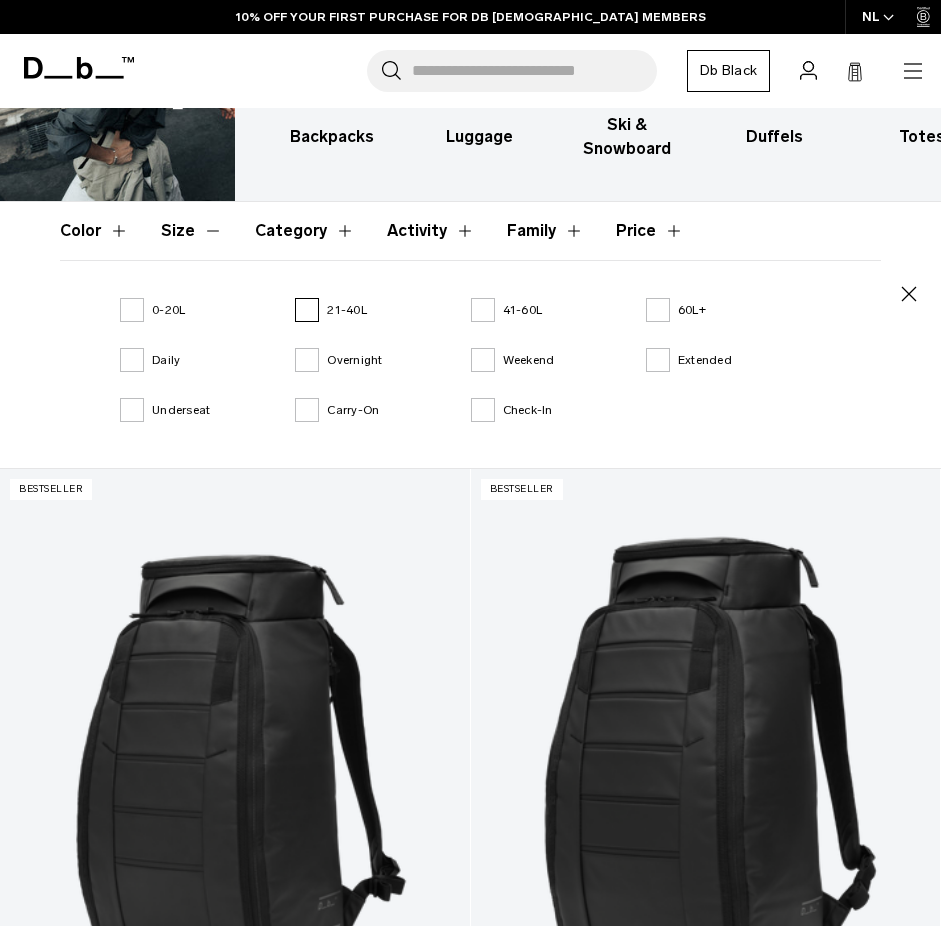 scroll, scrollTop: 204, scrollLeft: 0, axis: vertical 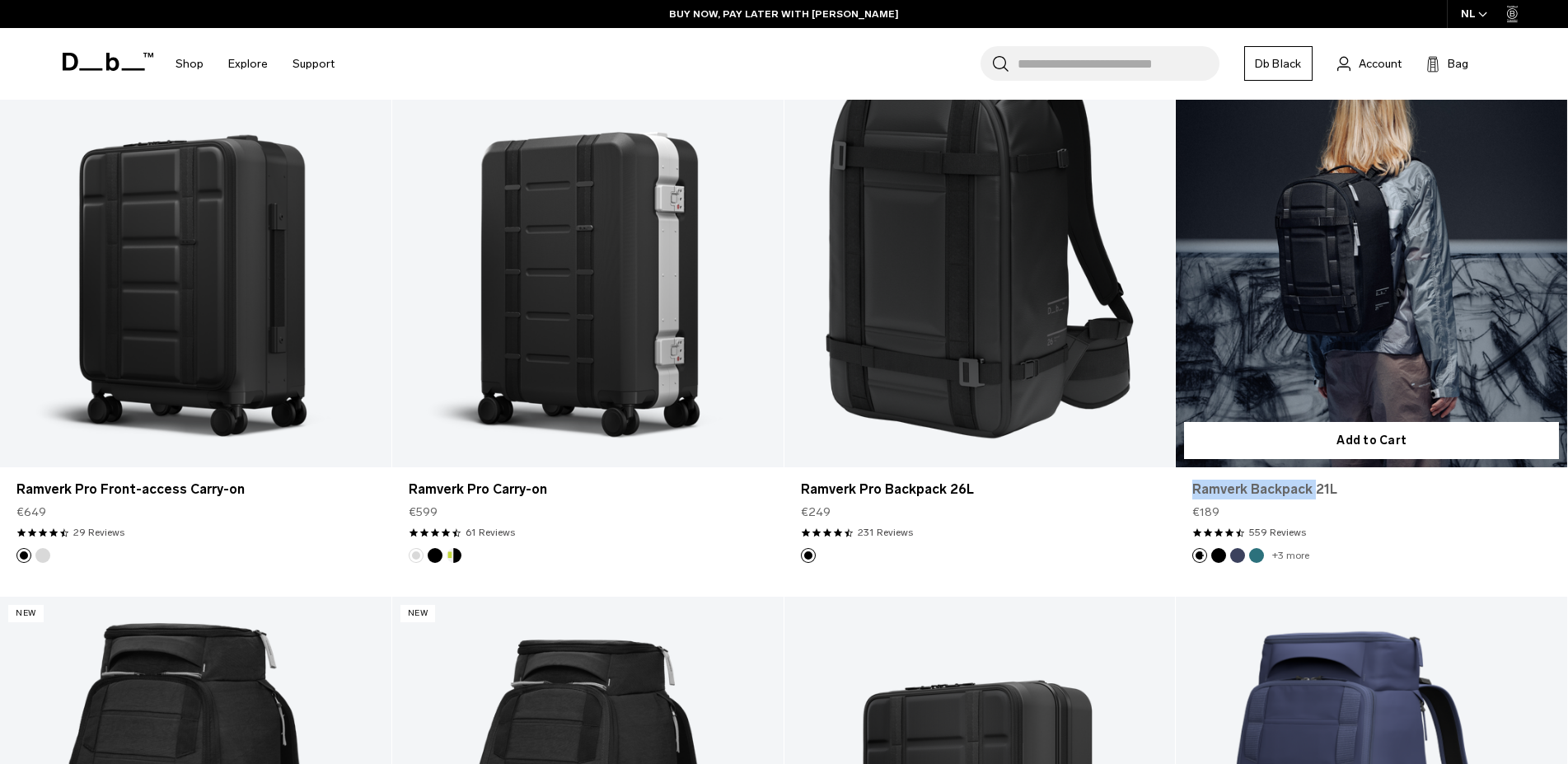 drag, startPoint x: 1190, startPoint y: 495, endPoint x: 1313, endPoint y: 493, distance: 123.02 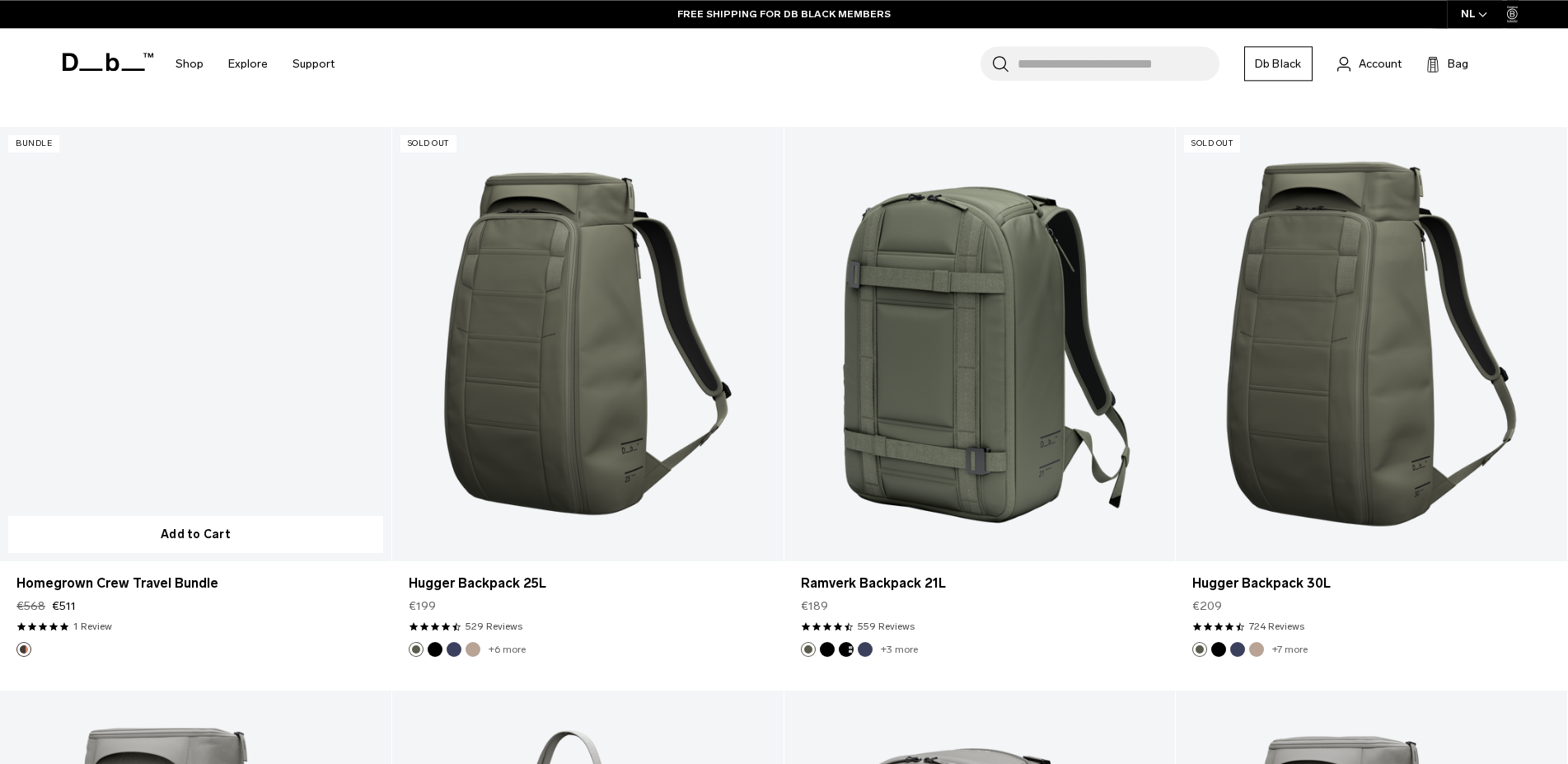 scroll, scrollTop: 3766, scrollLeft: 0, axis: vertical 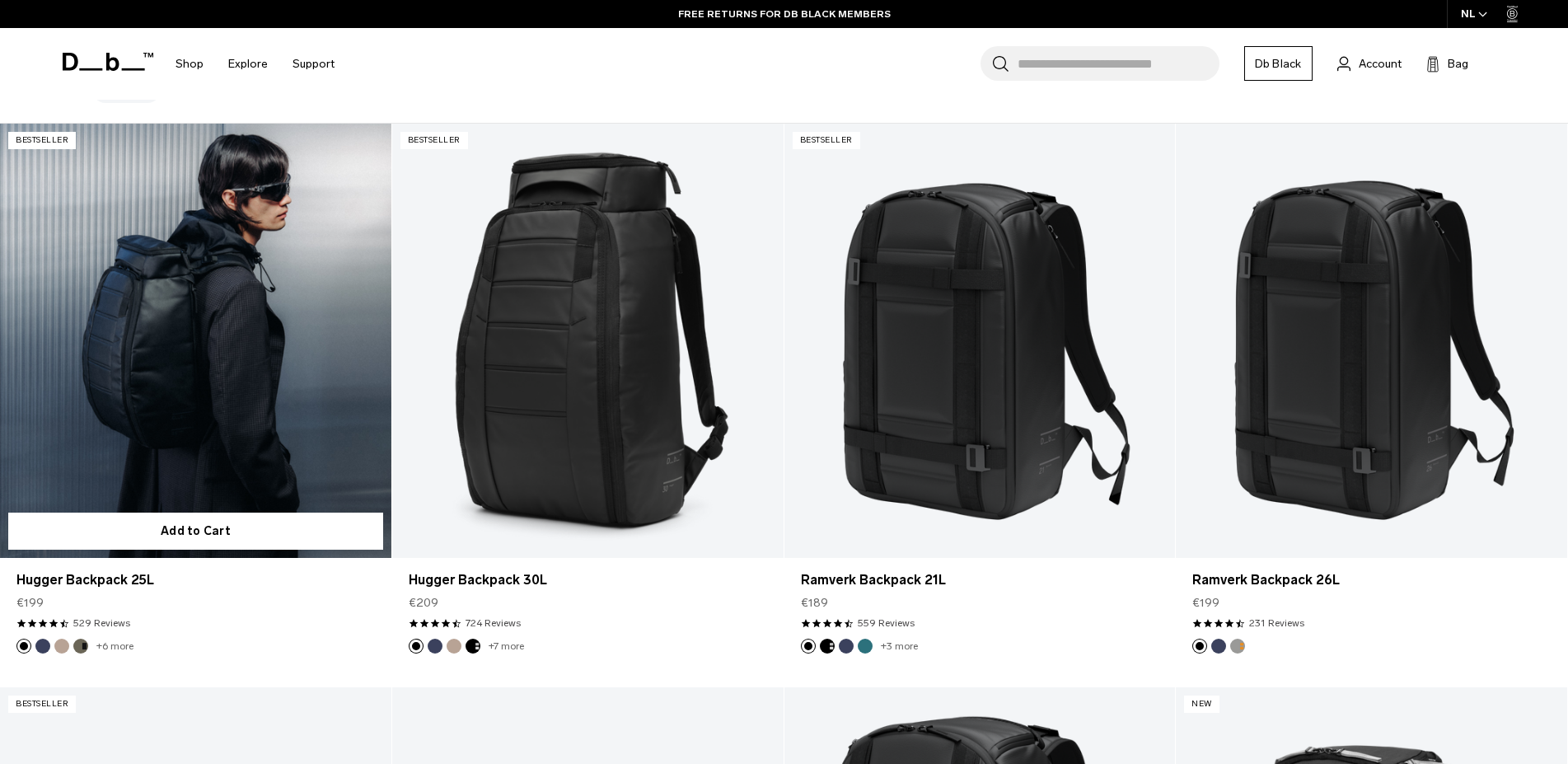 click at bounding box center (195, 341) 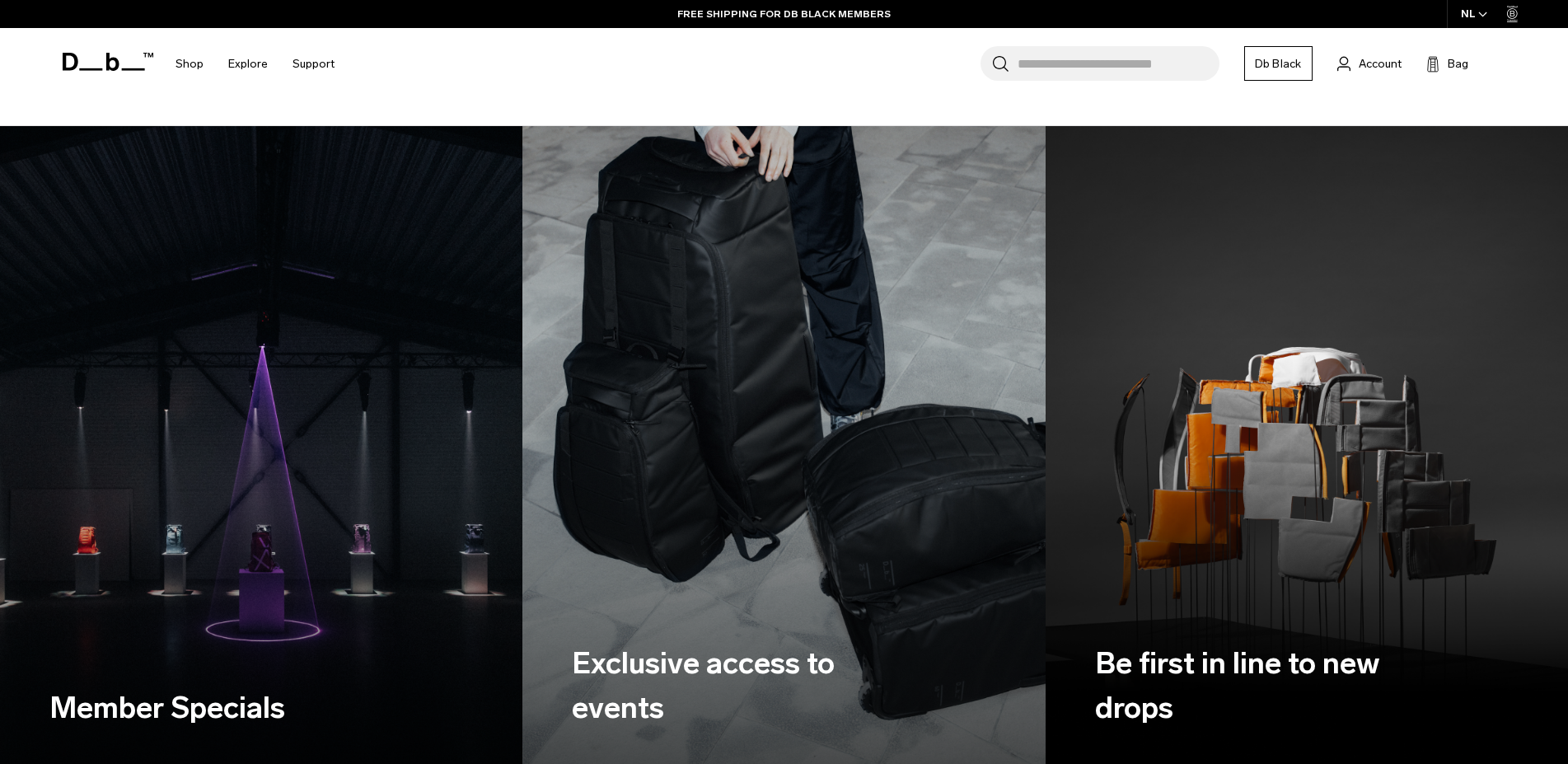 scroll, scrollTop: 673, scrollLeft: 0, axis: vertical 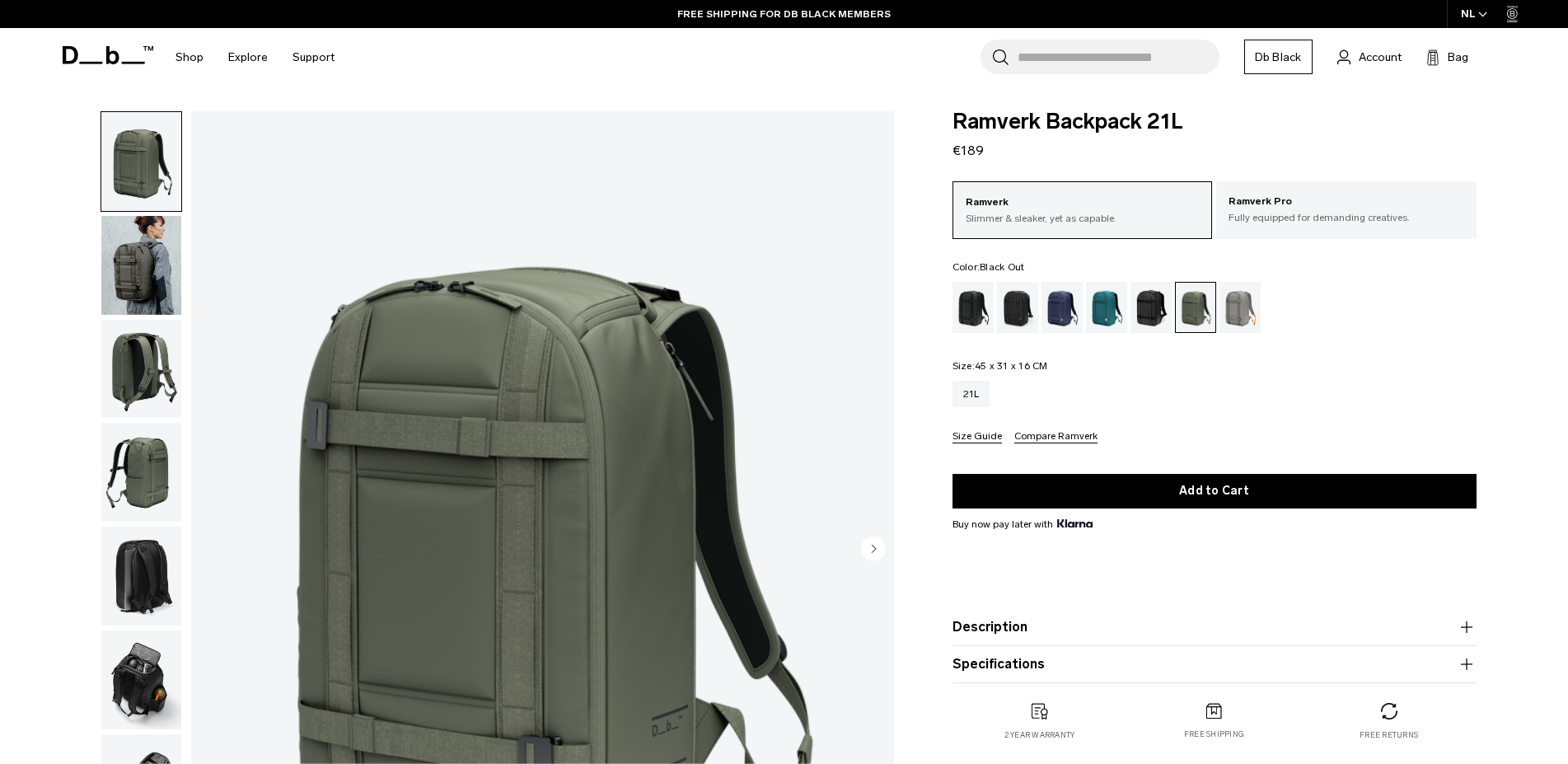 click at bounding box center (973, 307) 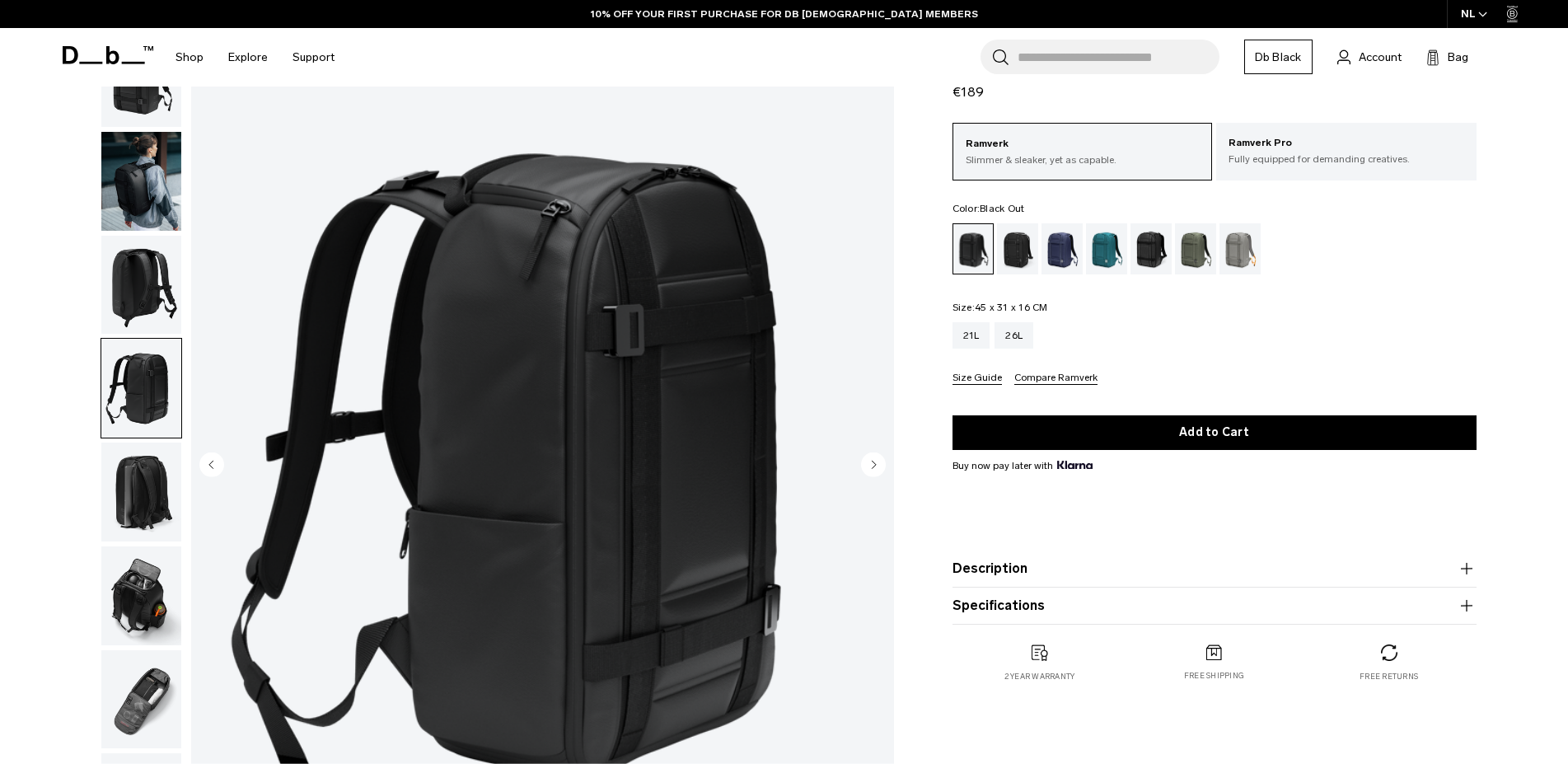 click 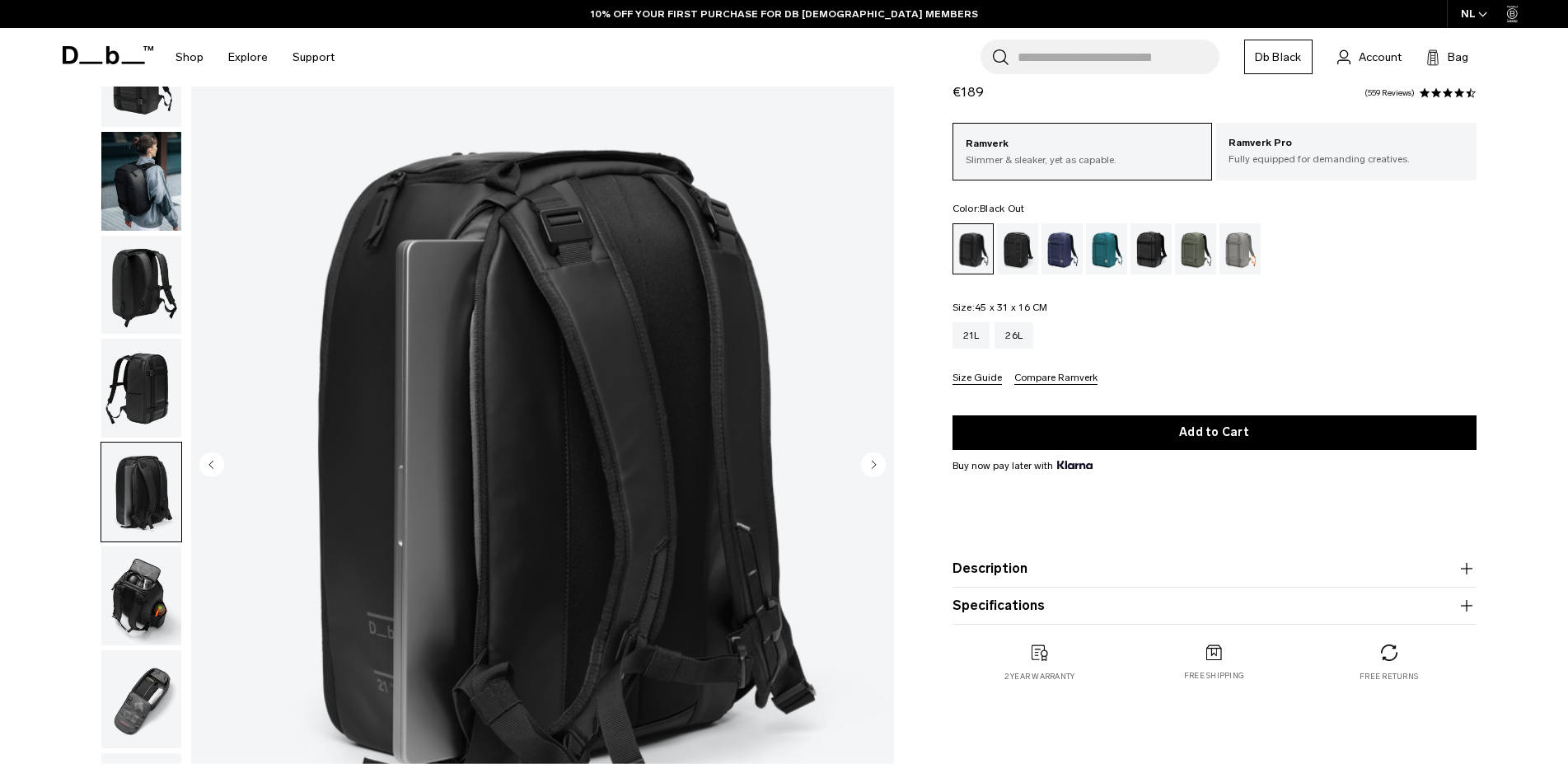 scroll, scrollTop: 84, scrollLeft: 0, axis: vertical 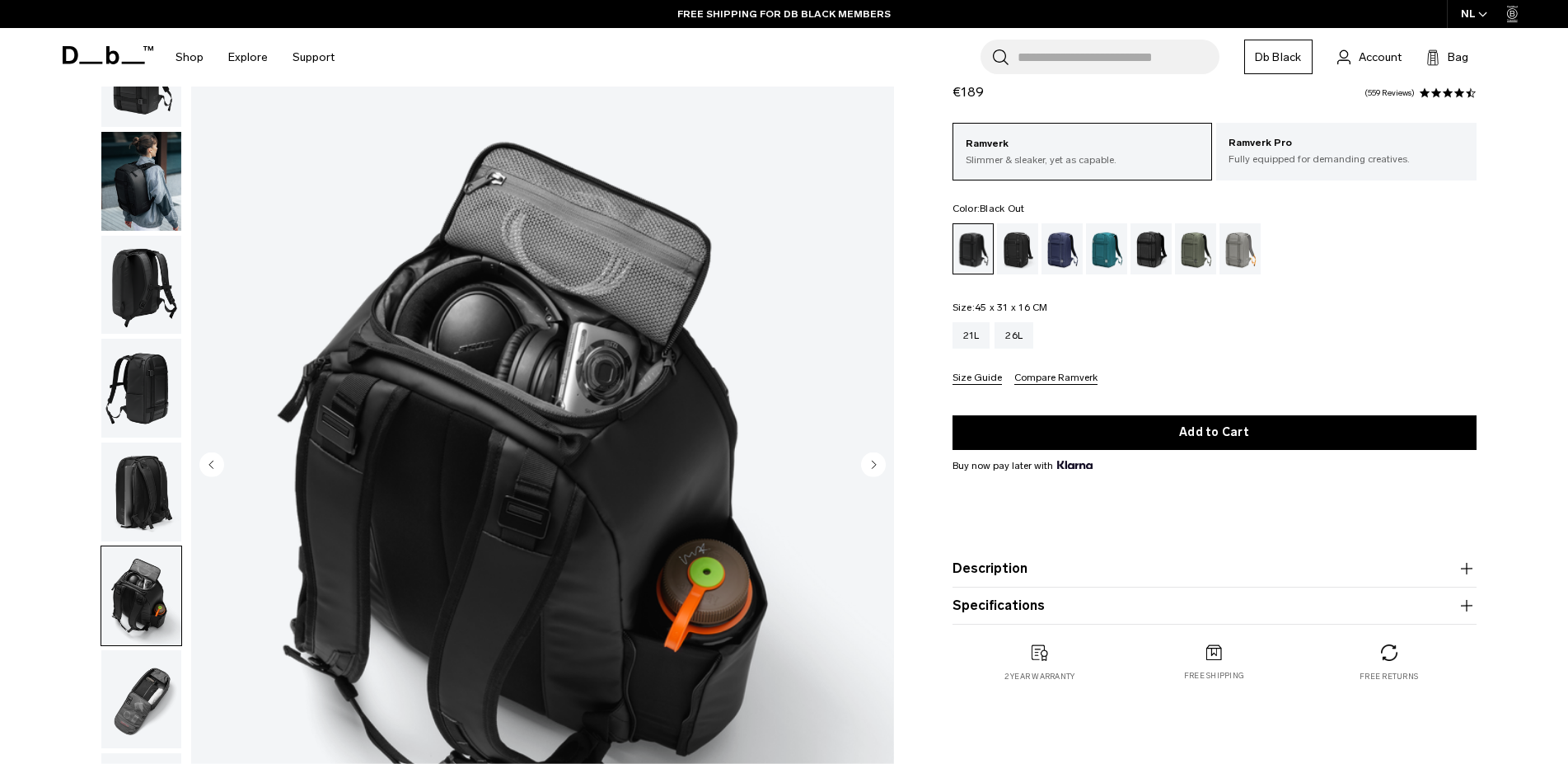 click 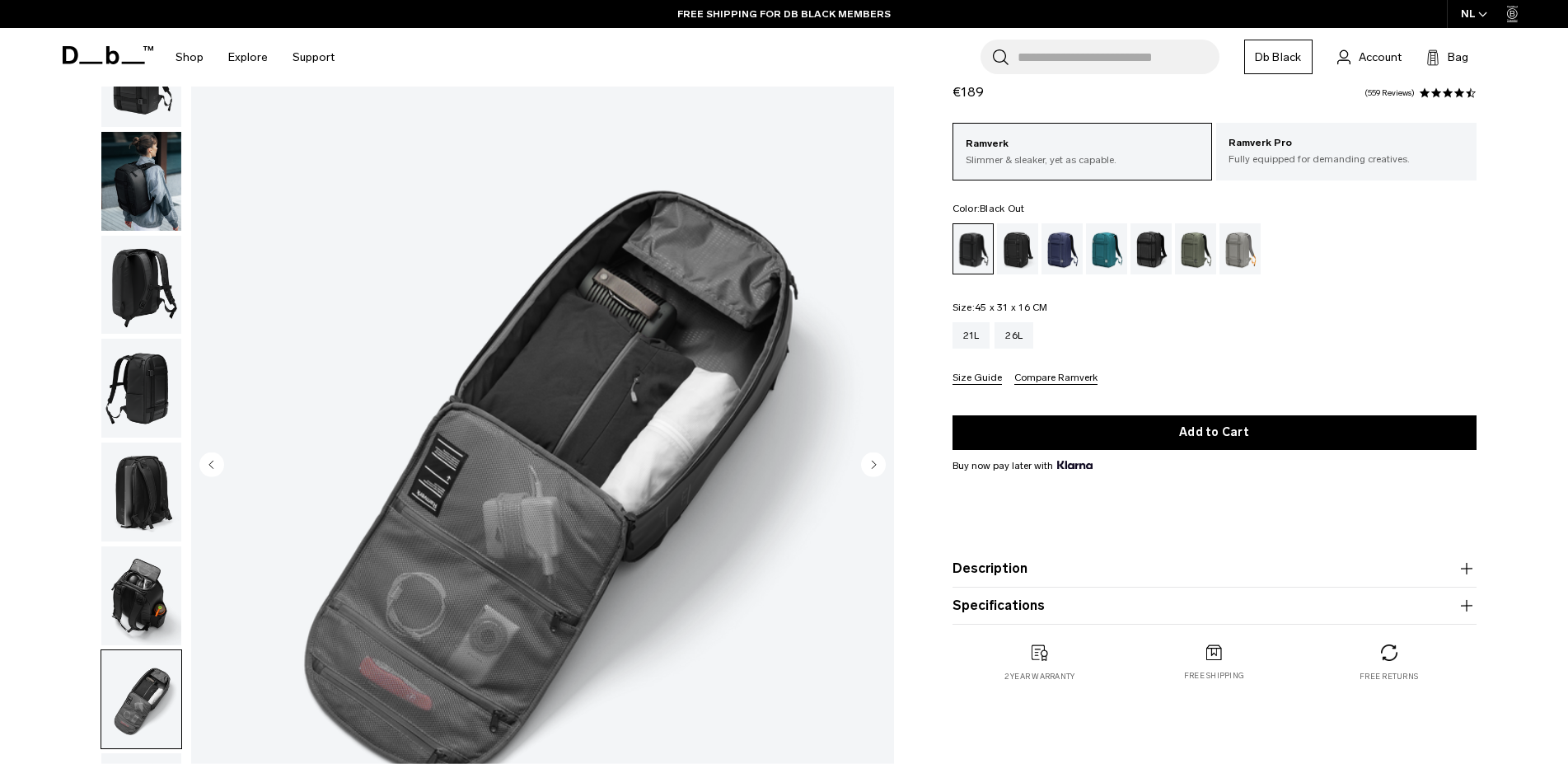 click 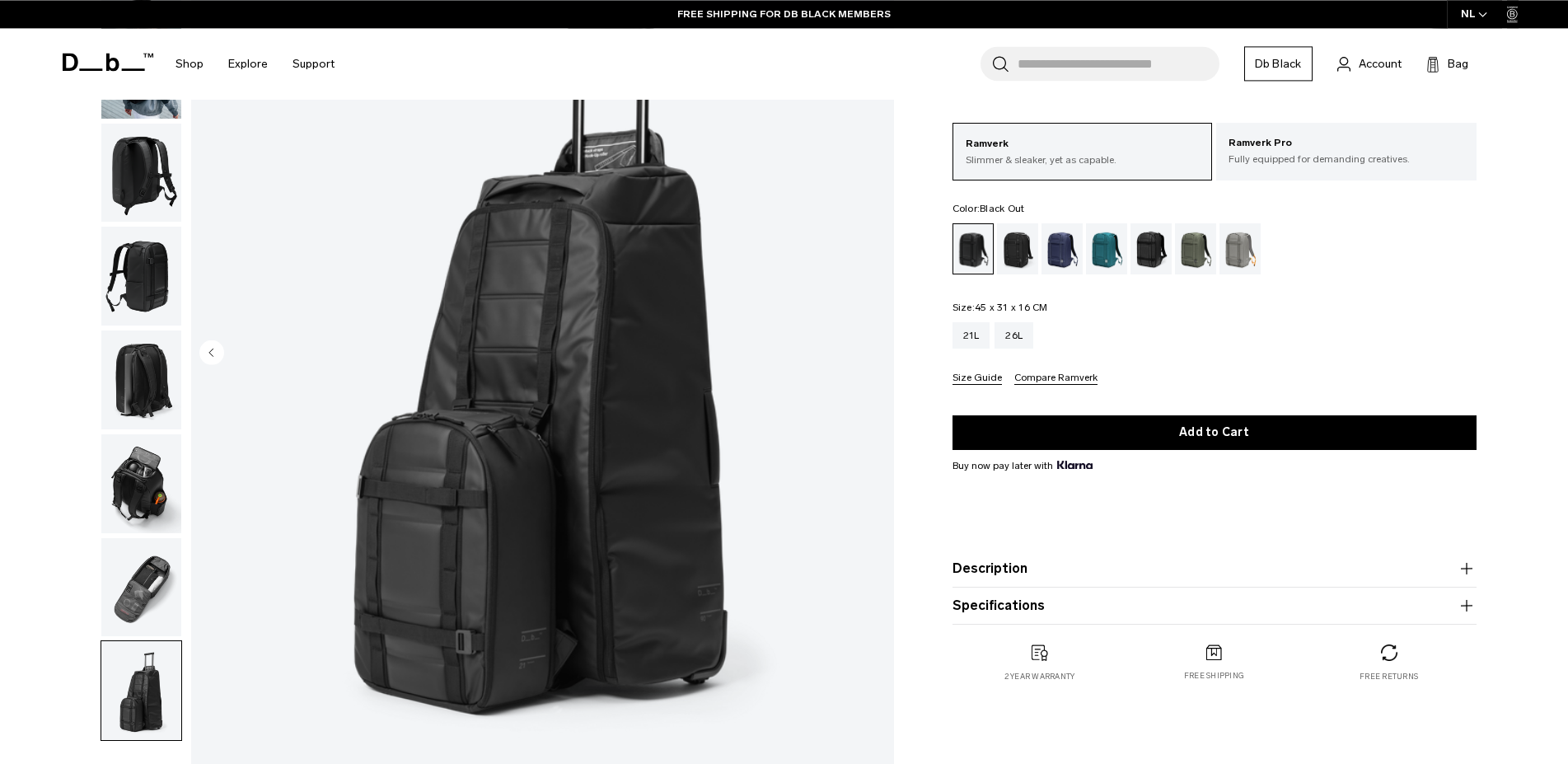 scroll, scrollTop: 168, scrollLeft: 0, axis: vertical 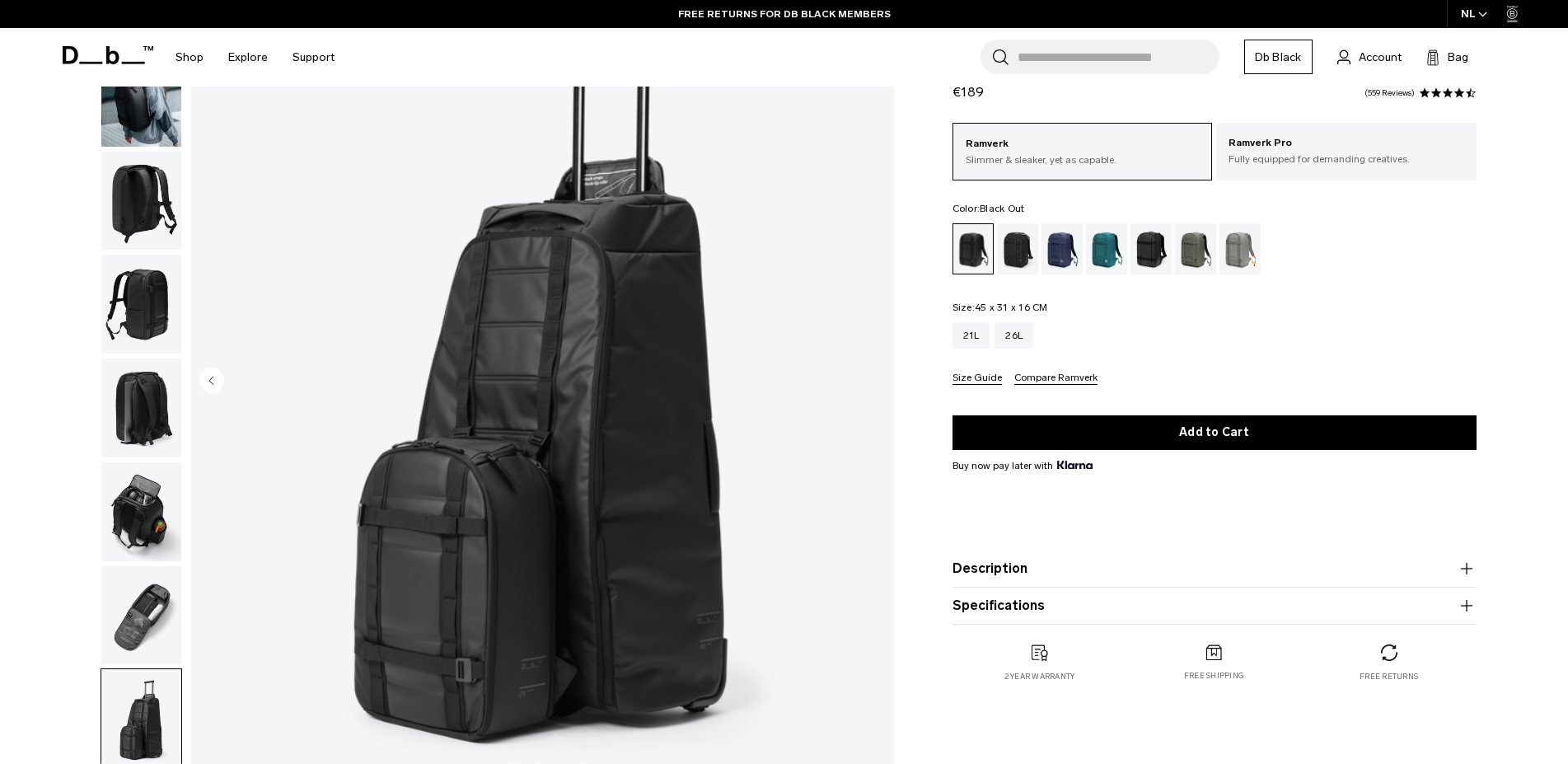 click at bounding box center (141, 616) 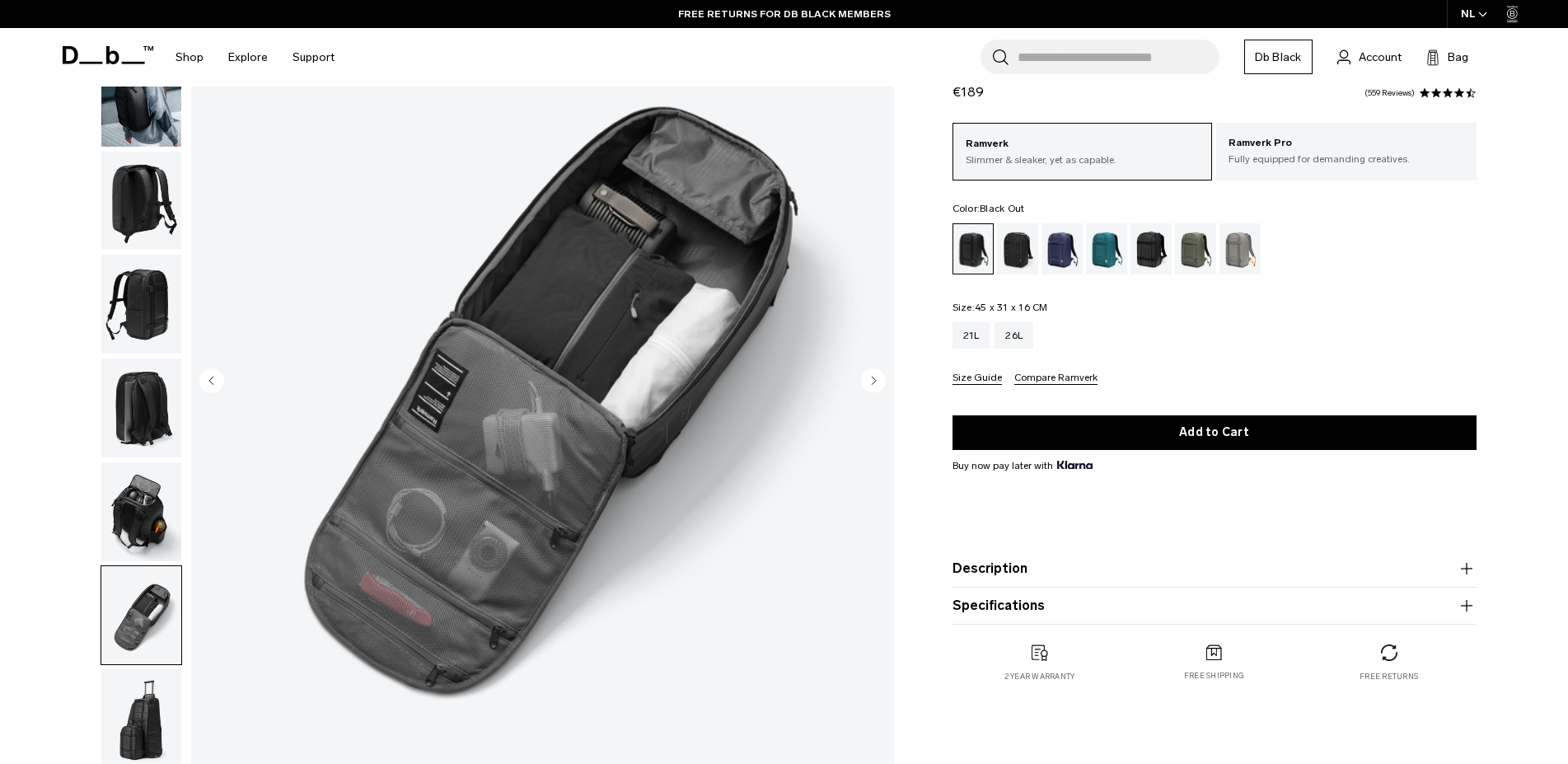 click at bounding box center [141, 512] 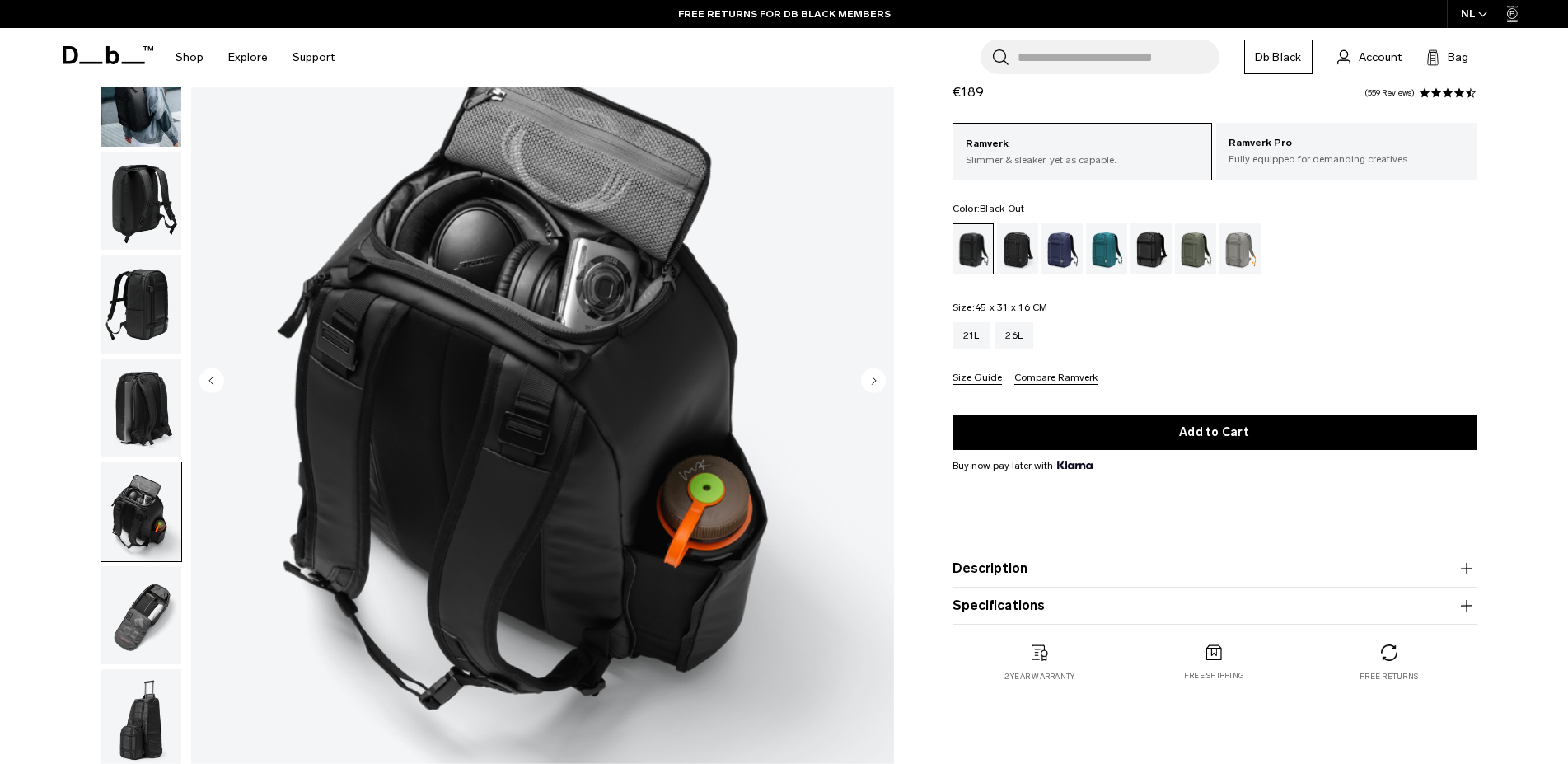 click at bounding box center [141, 616] 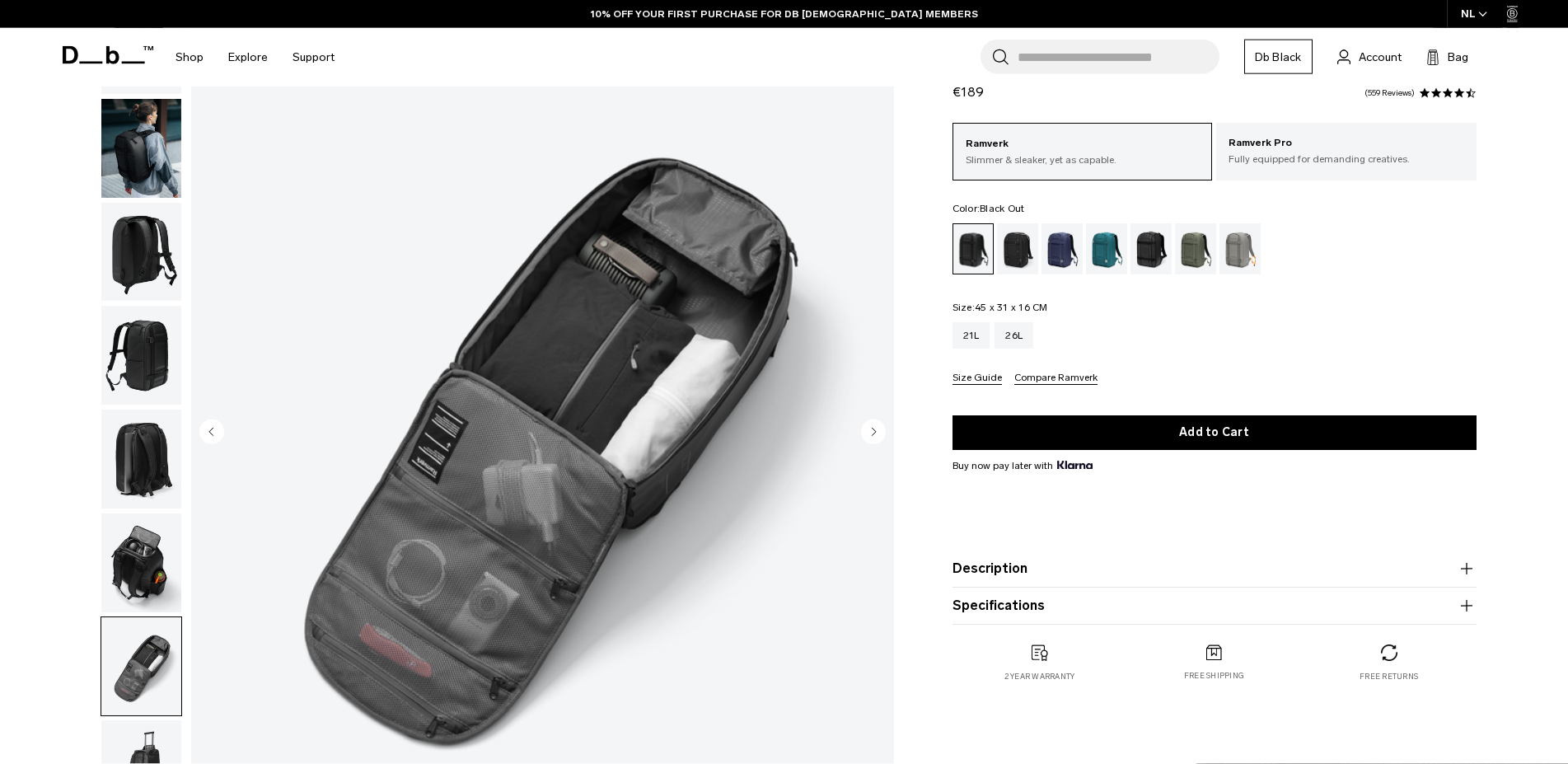 scroll, scrollTop: 84, scrollLeft: 0, axis: vertical 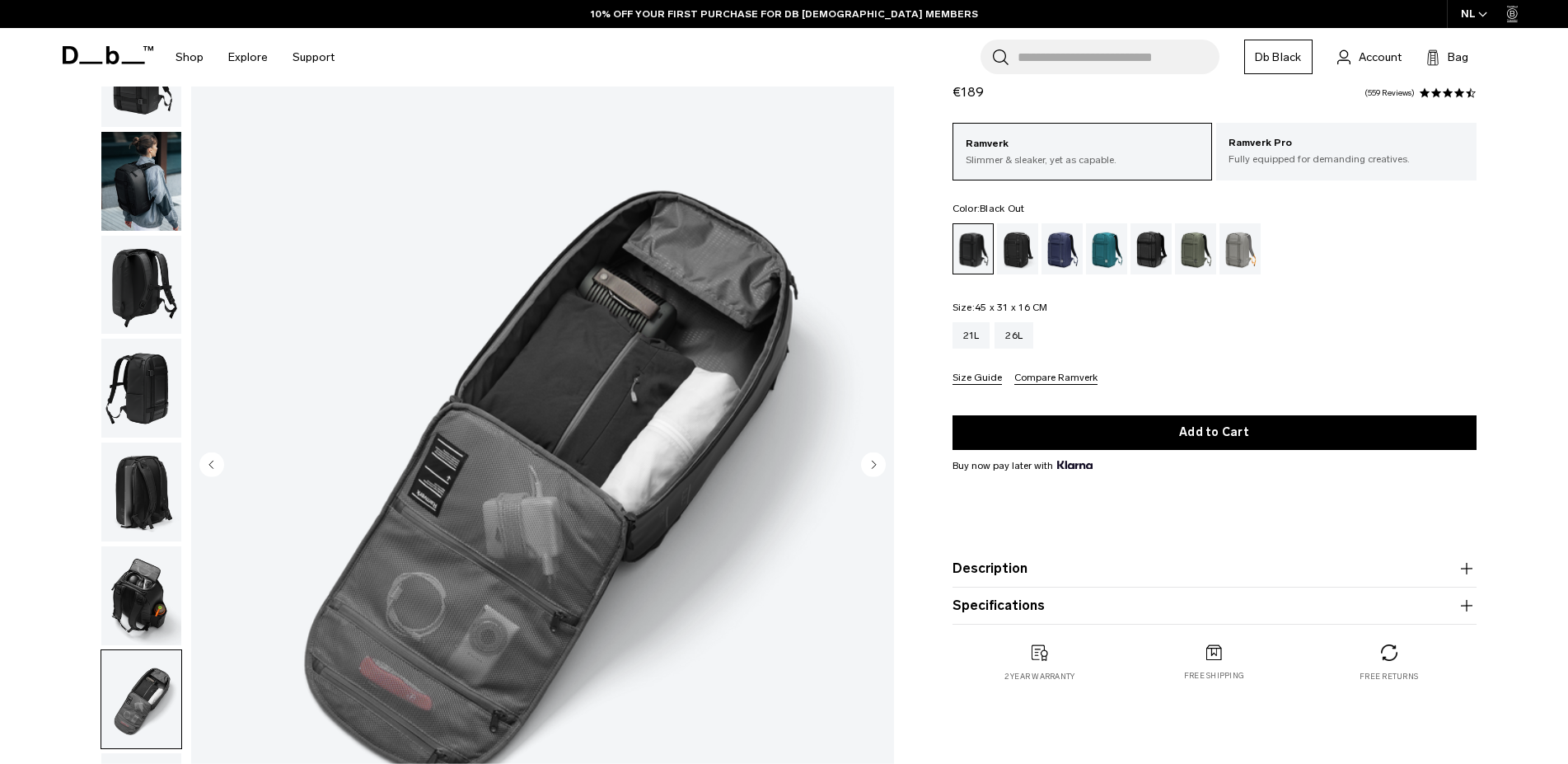 click at bounding box center [141, 285] 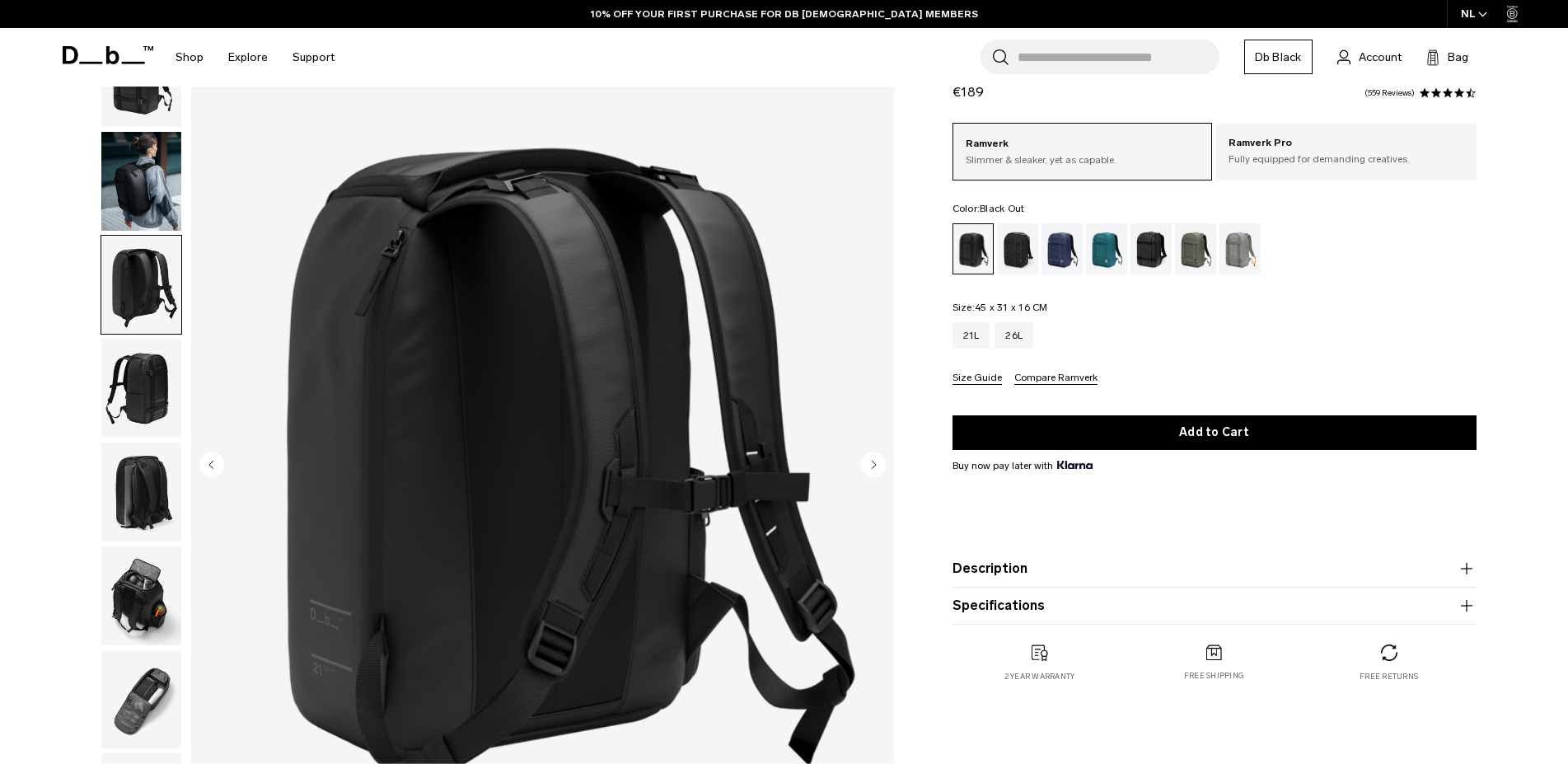 click at bounding box center [141, 181] 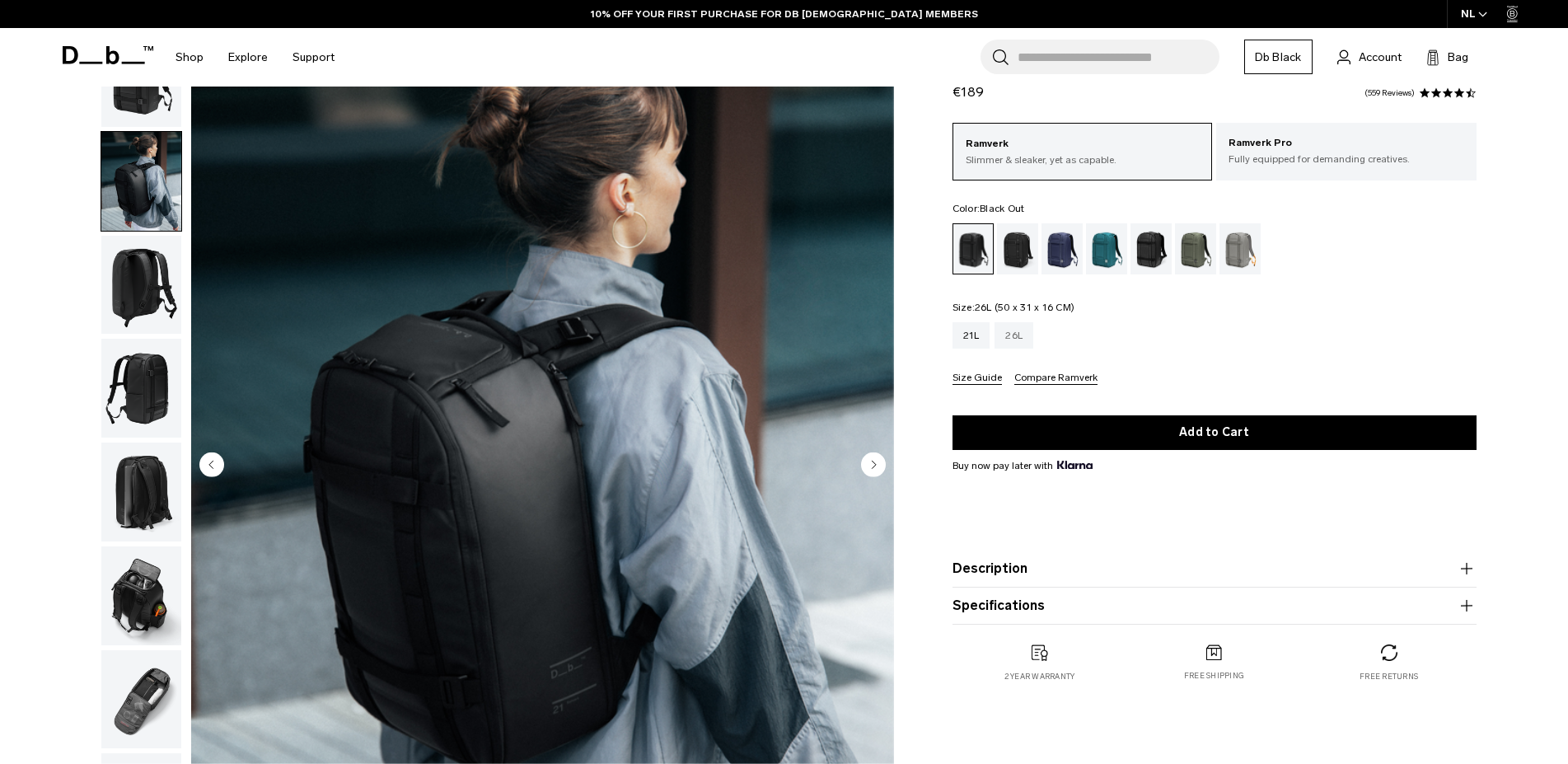click on "26L" at bounding box center [1013, 335] 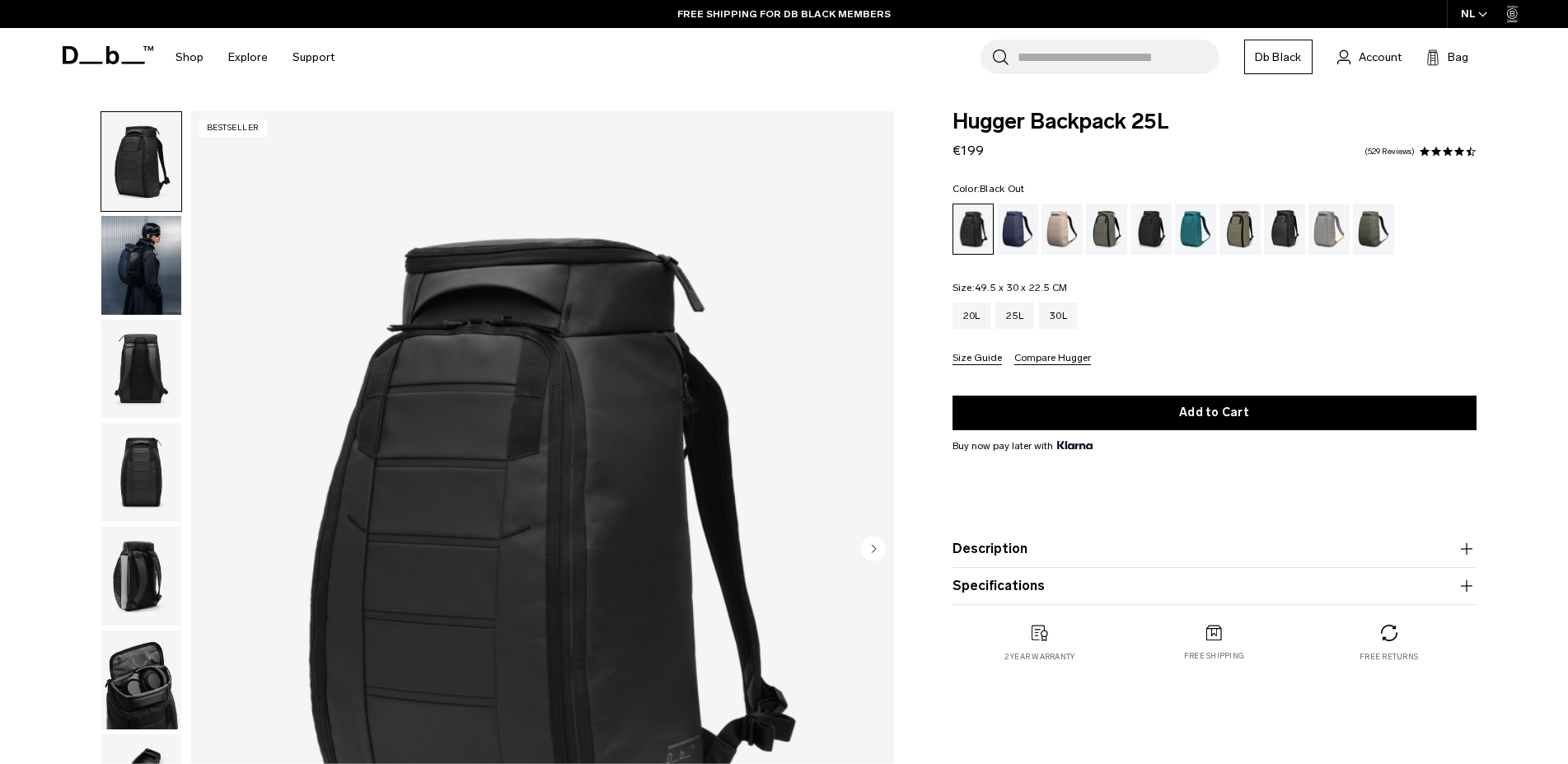 scroll, scrollTop: 0, scrollLeft: 0, axis: both 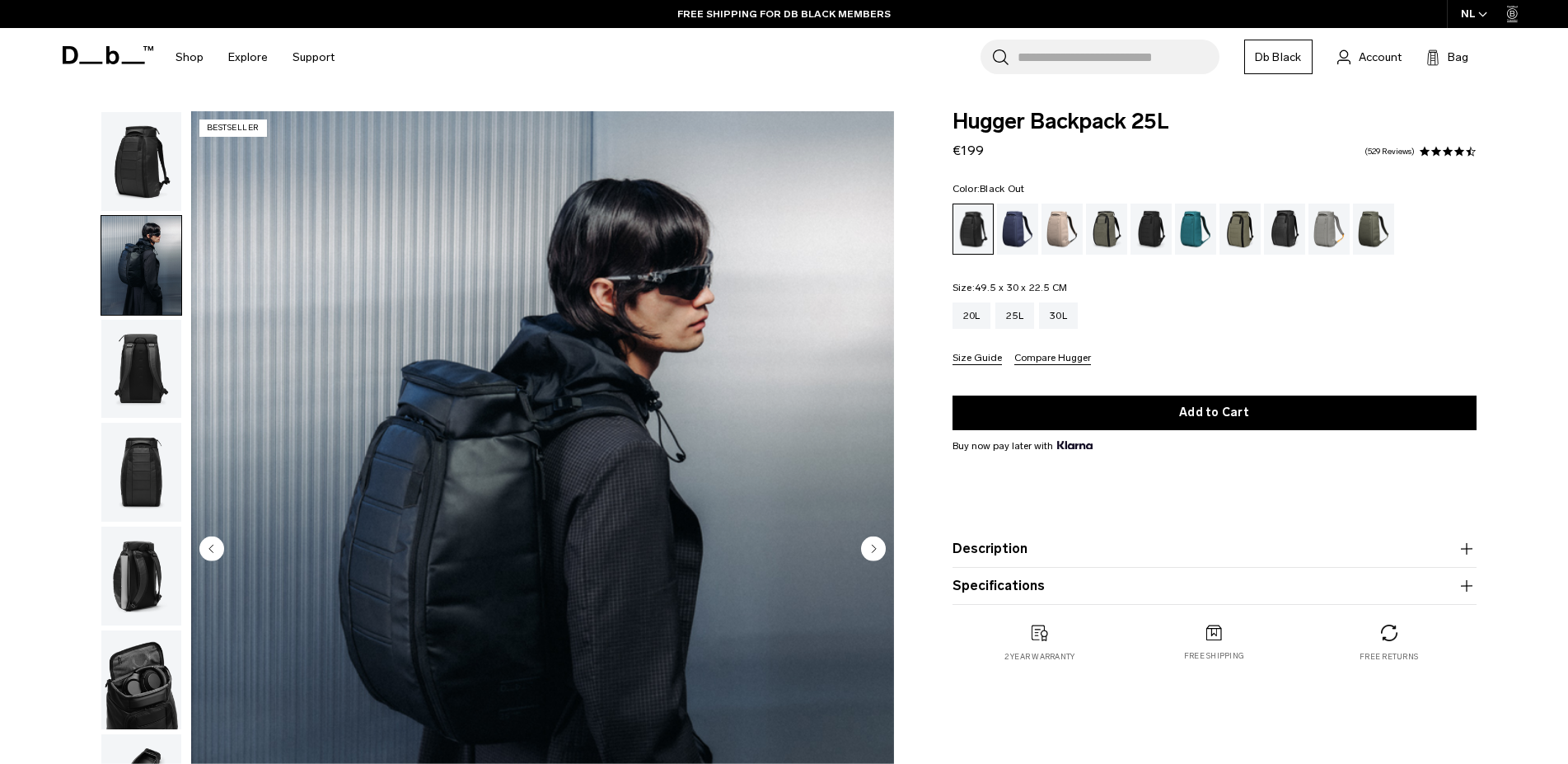 click 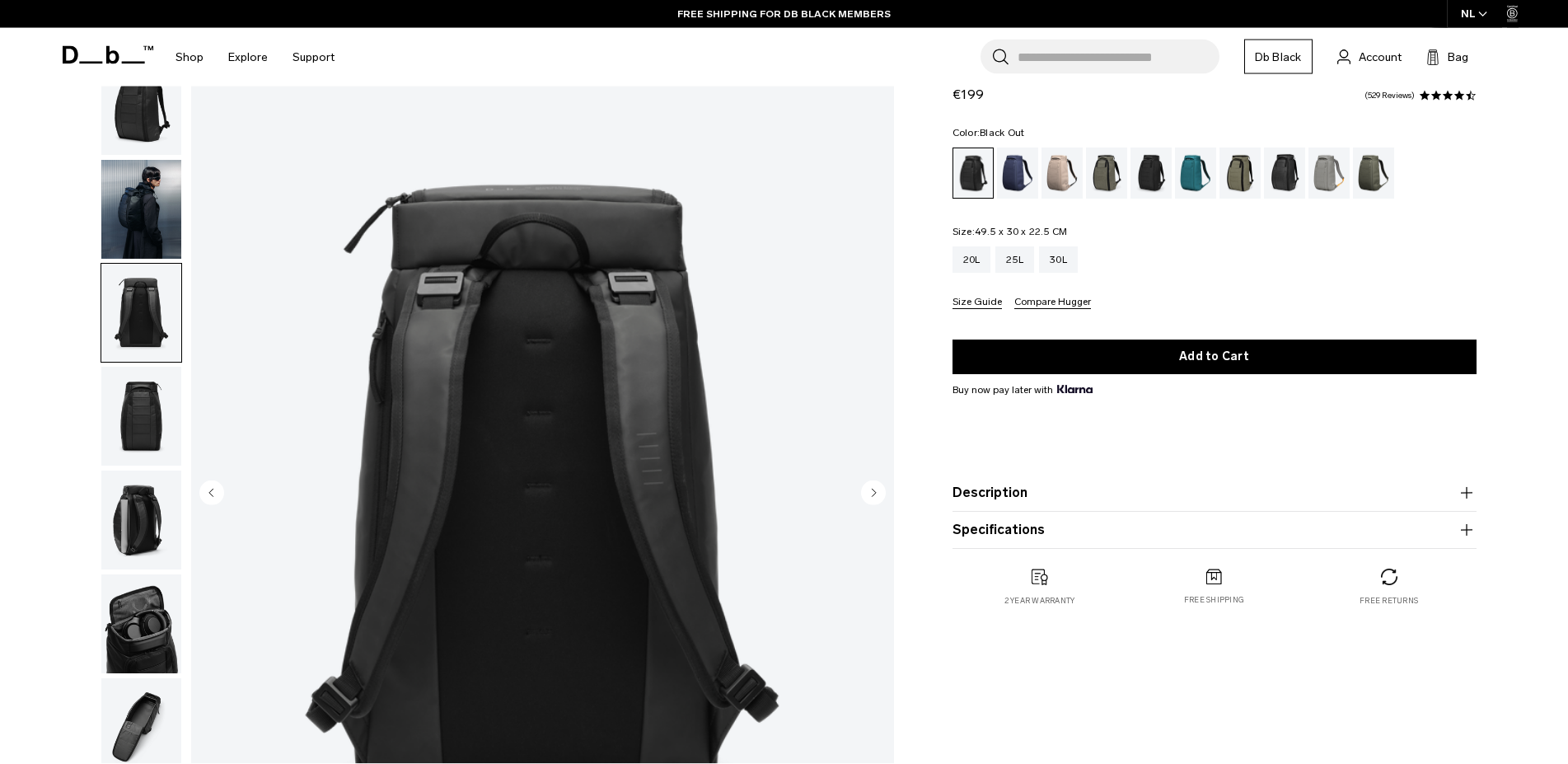 scroll, scrollTop: 84, scrollLeft: 0, axis: vertical 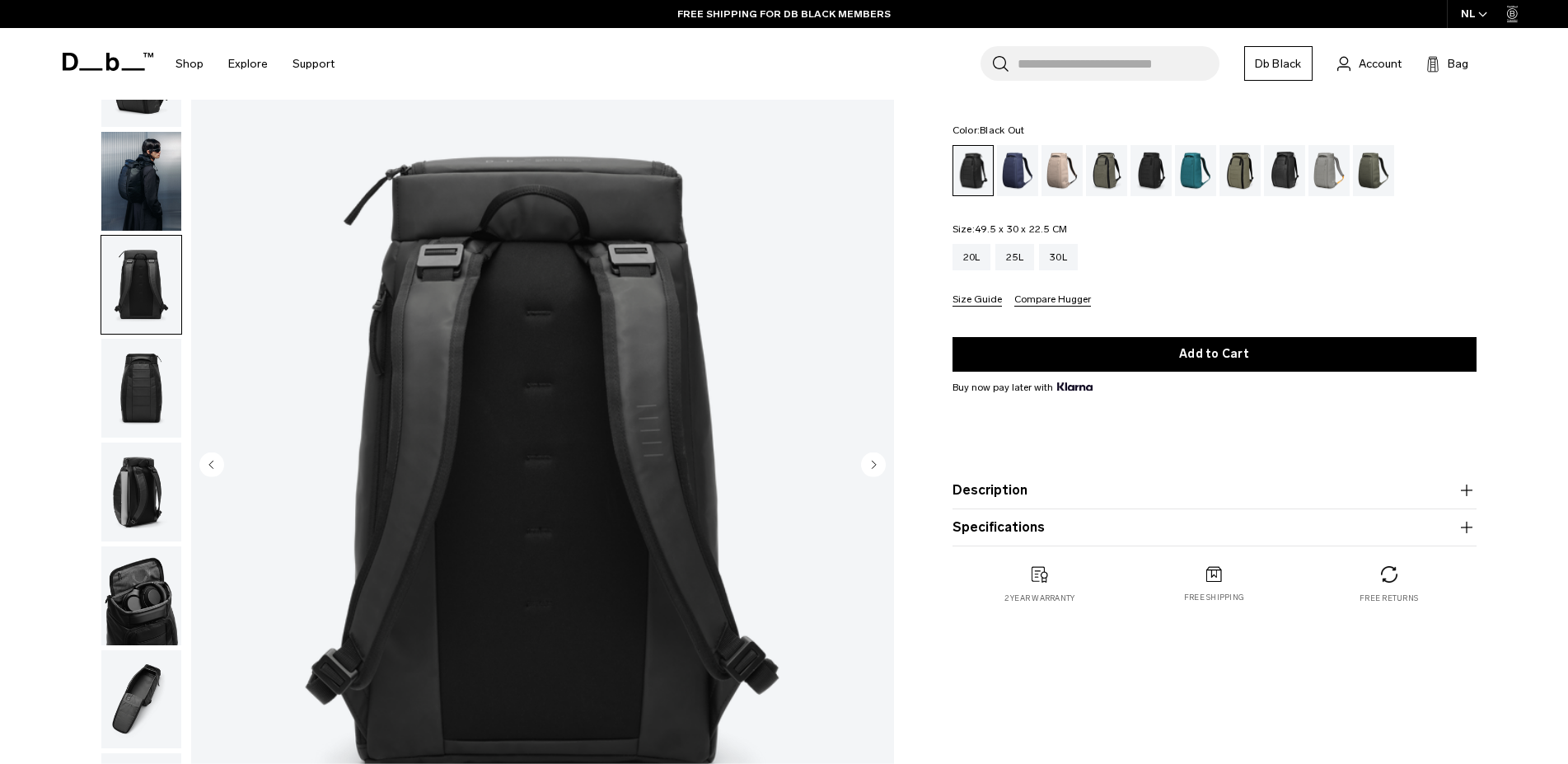 click 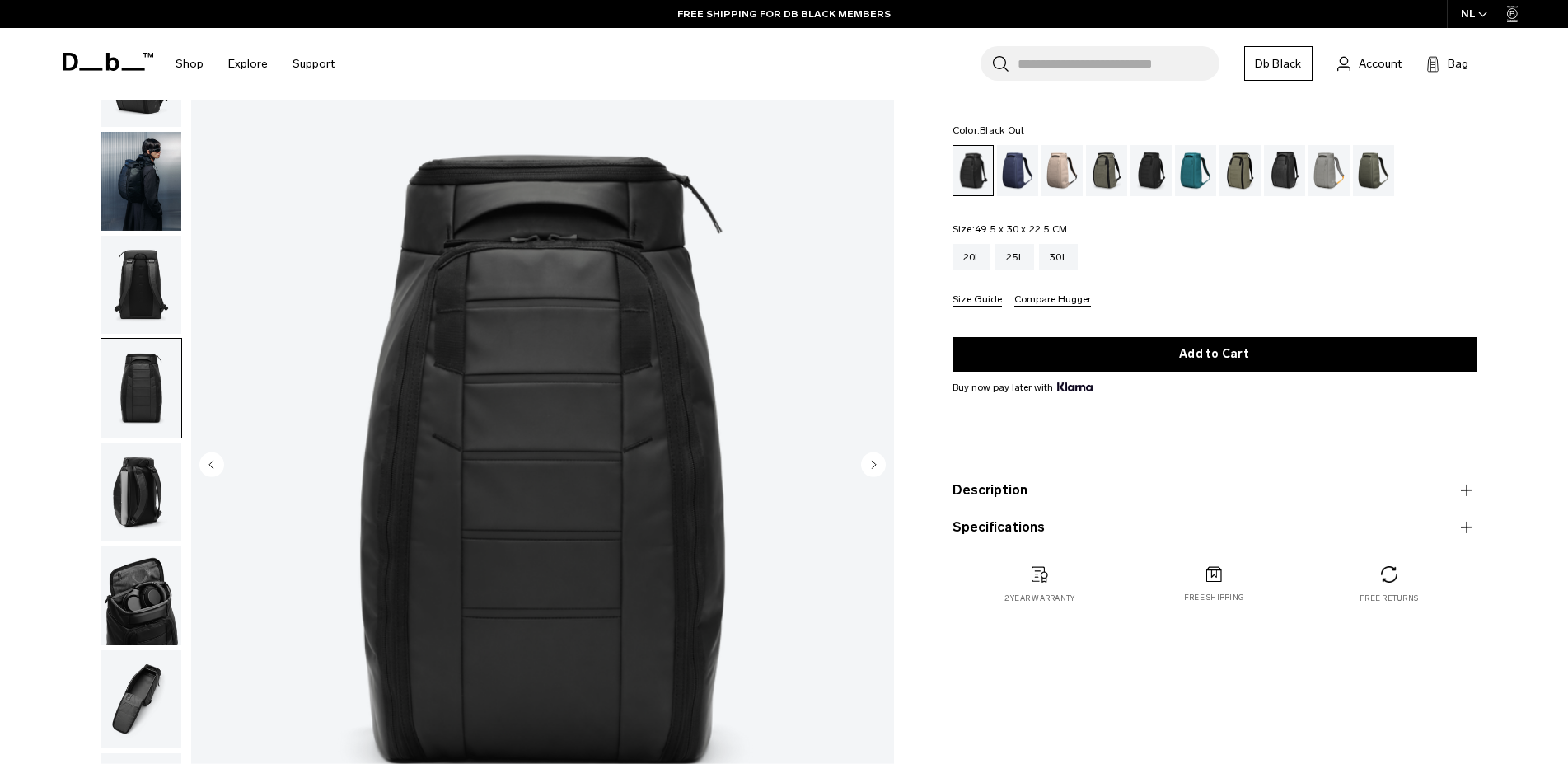 click 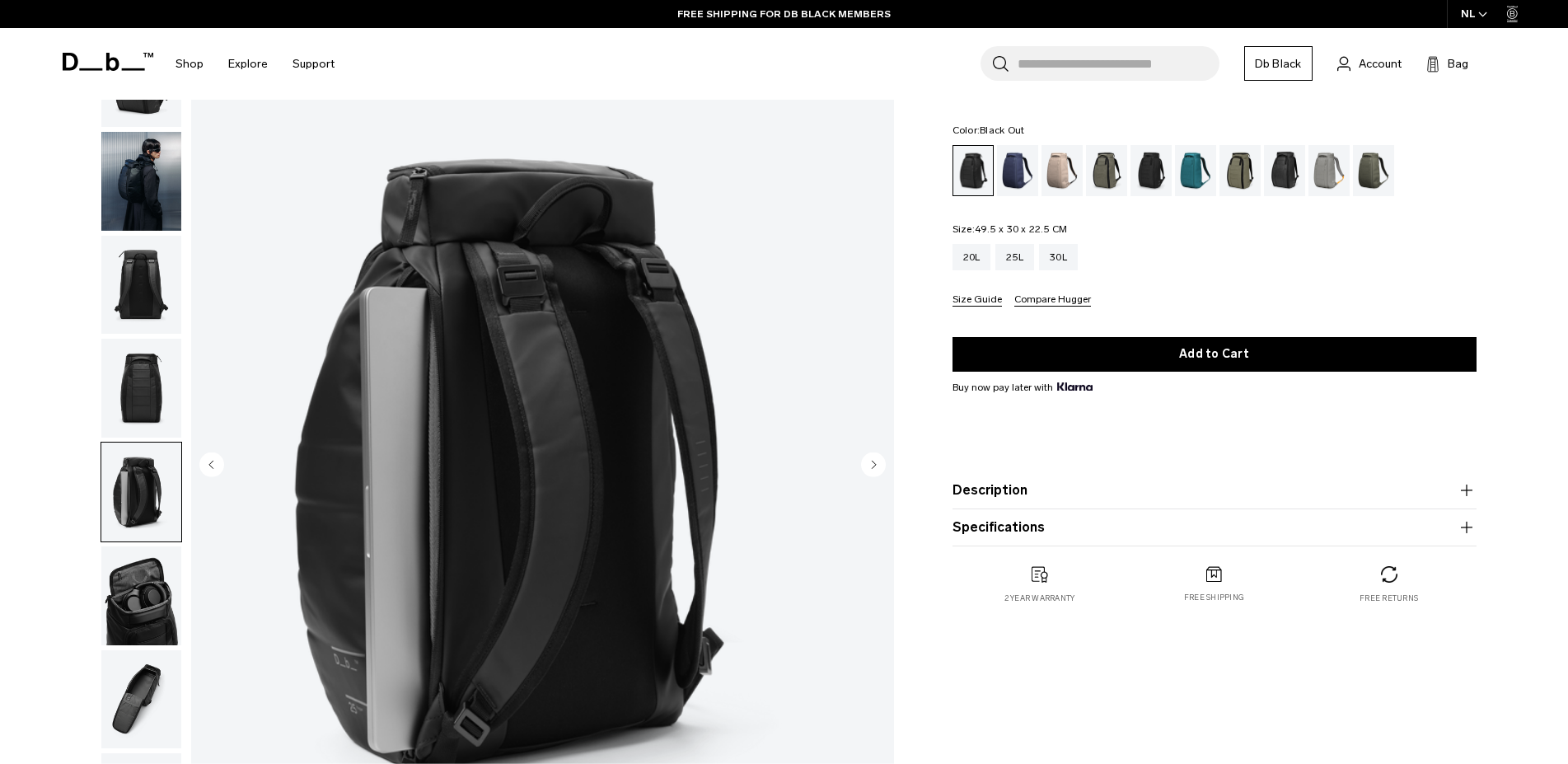 click 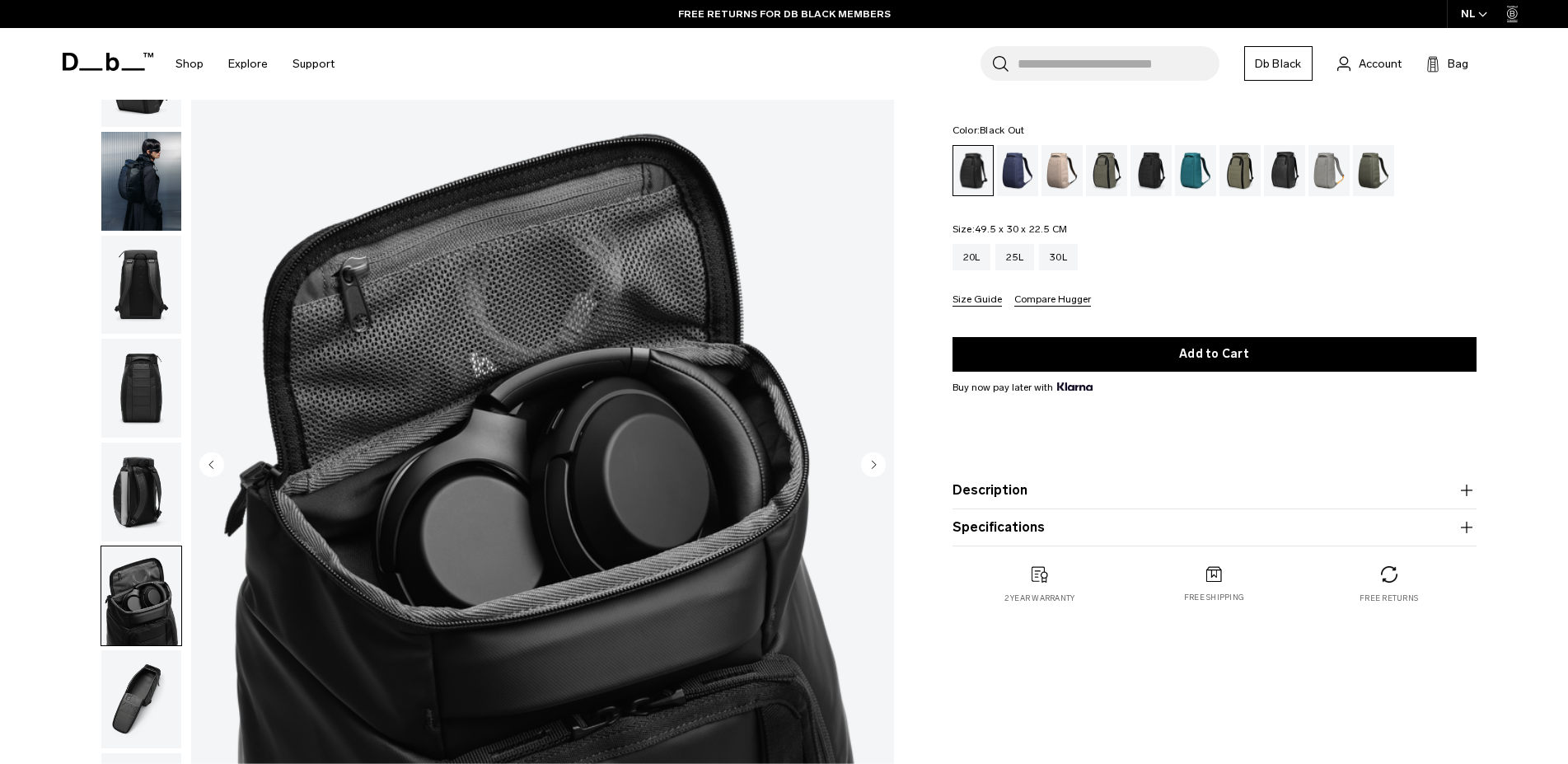 click 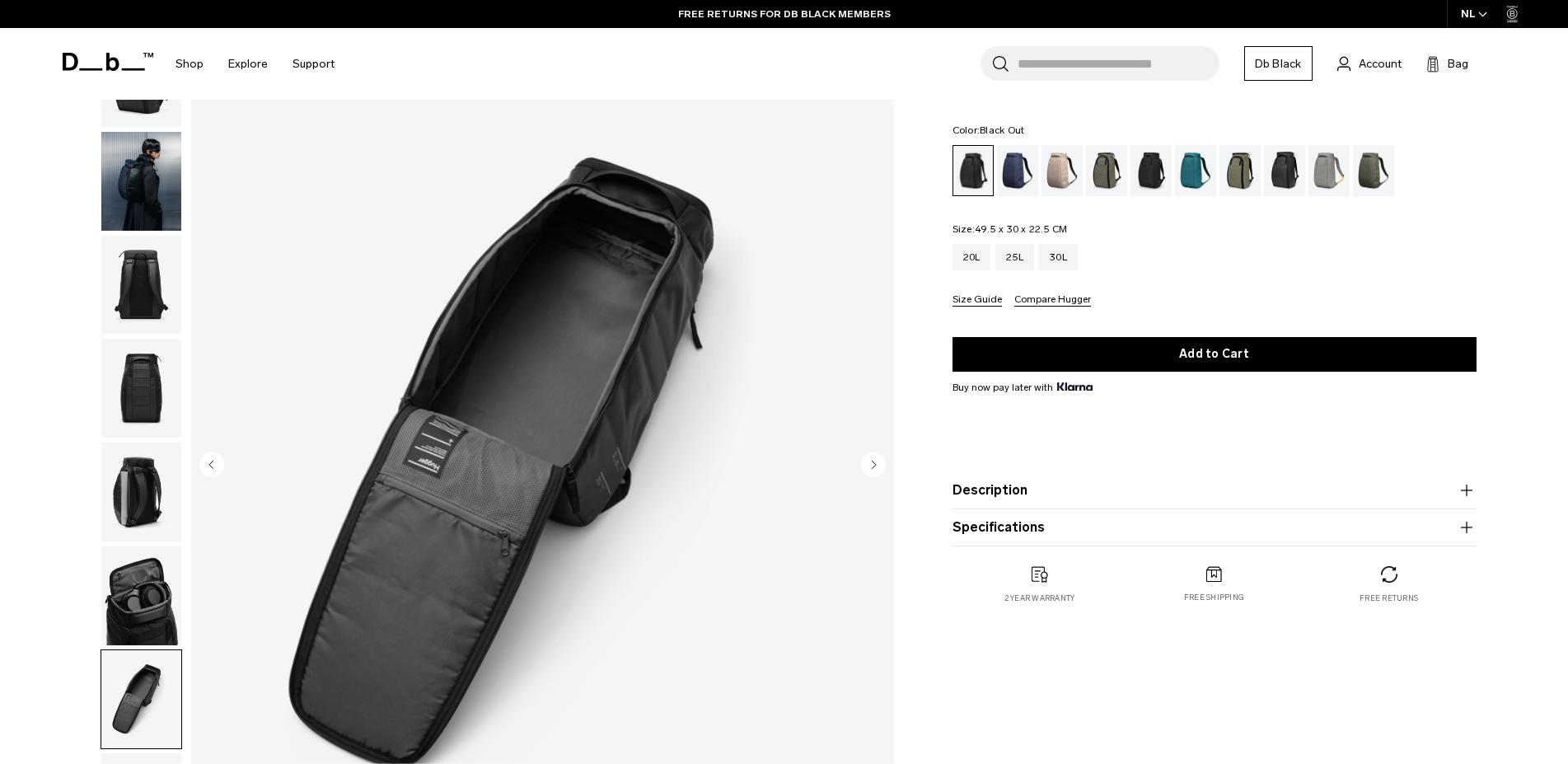 click 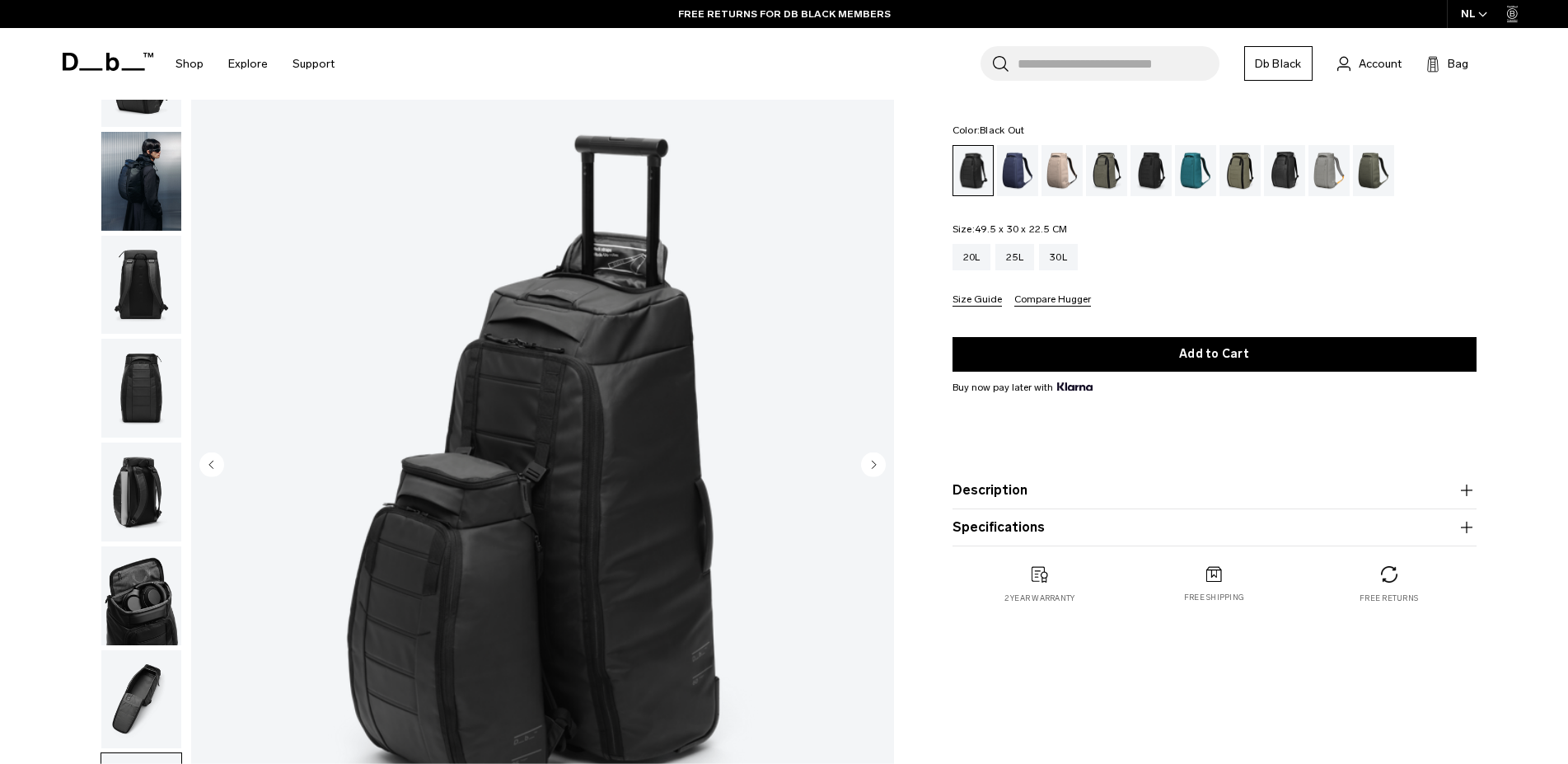 click 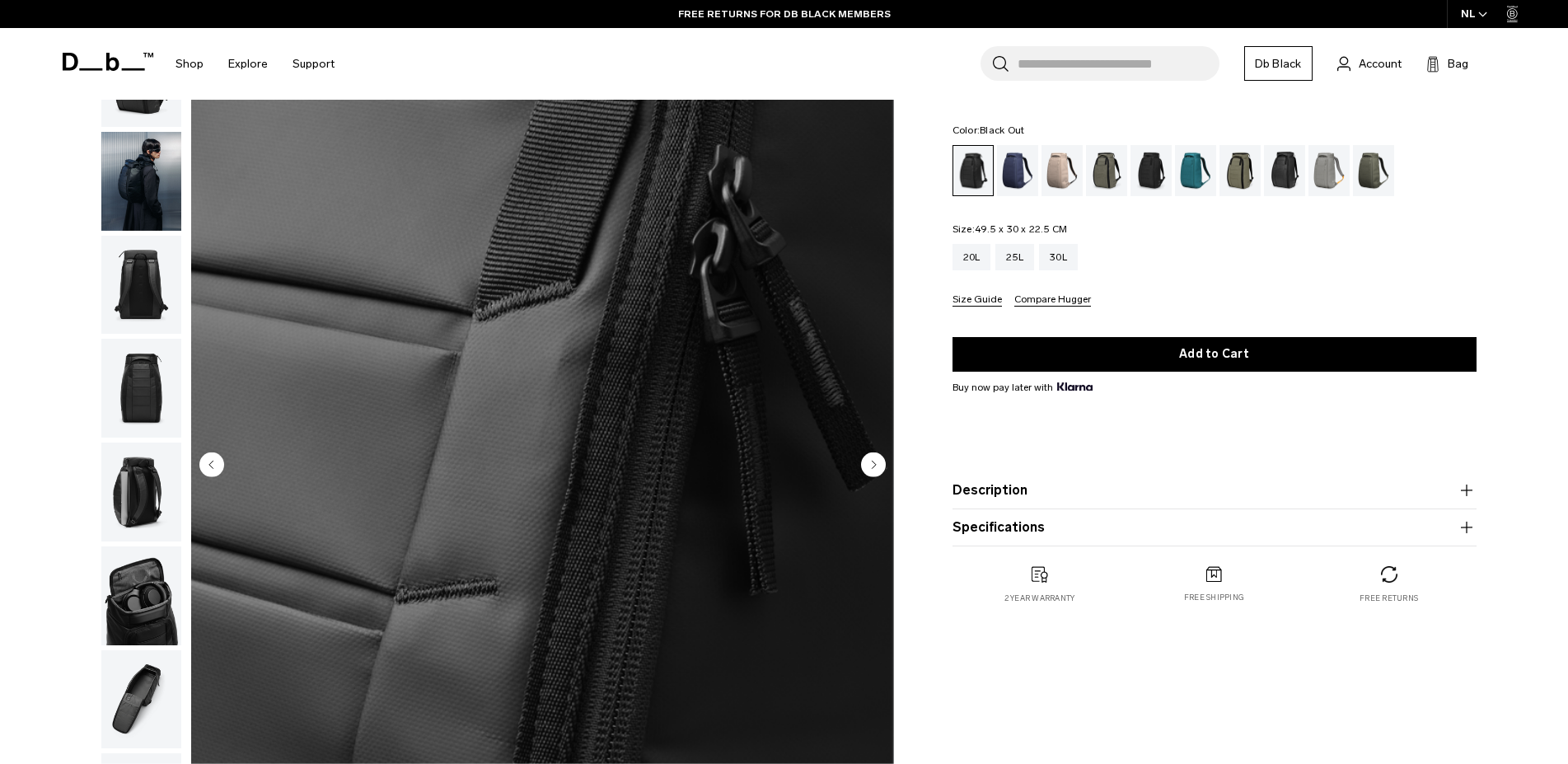 click 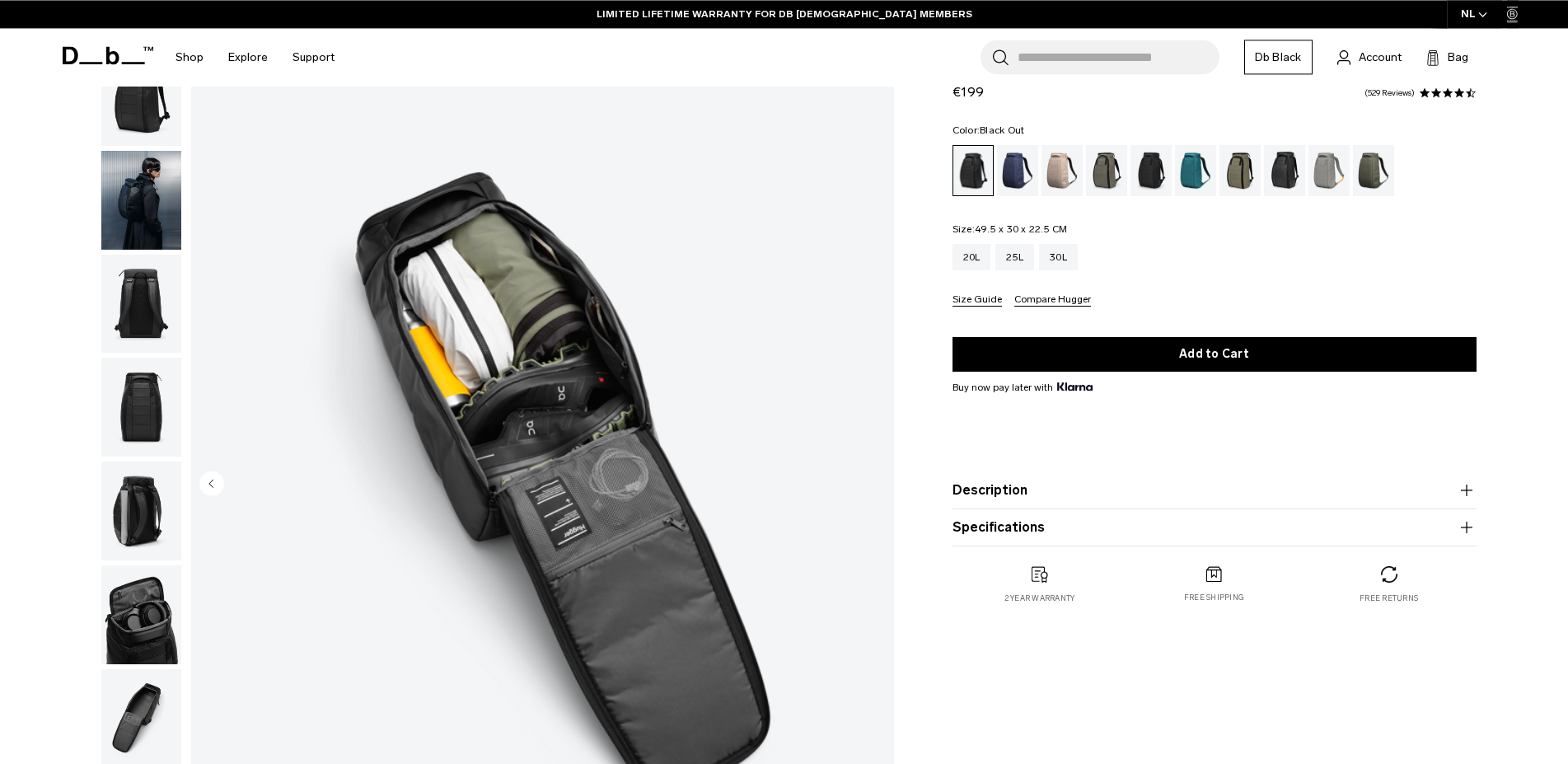 scroll, scrollTop: 0, scrollLeft: 0, axis: both 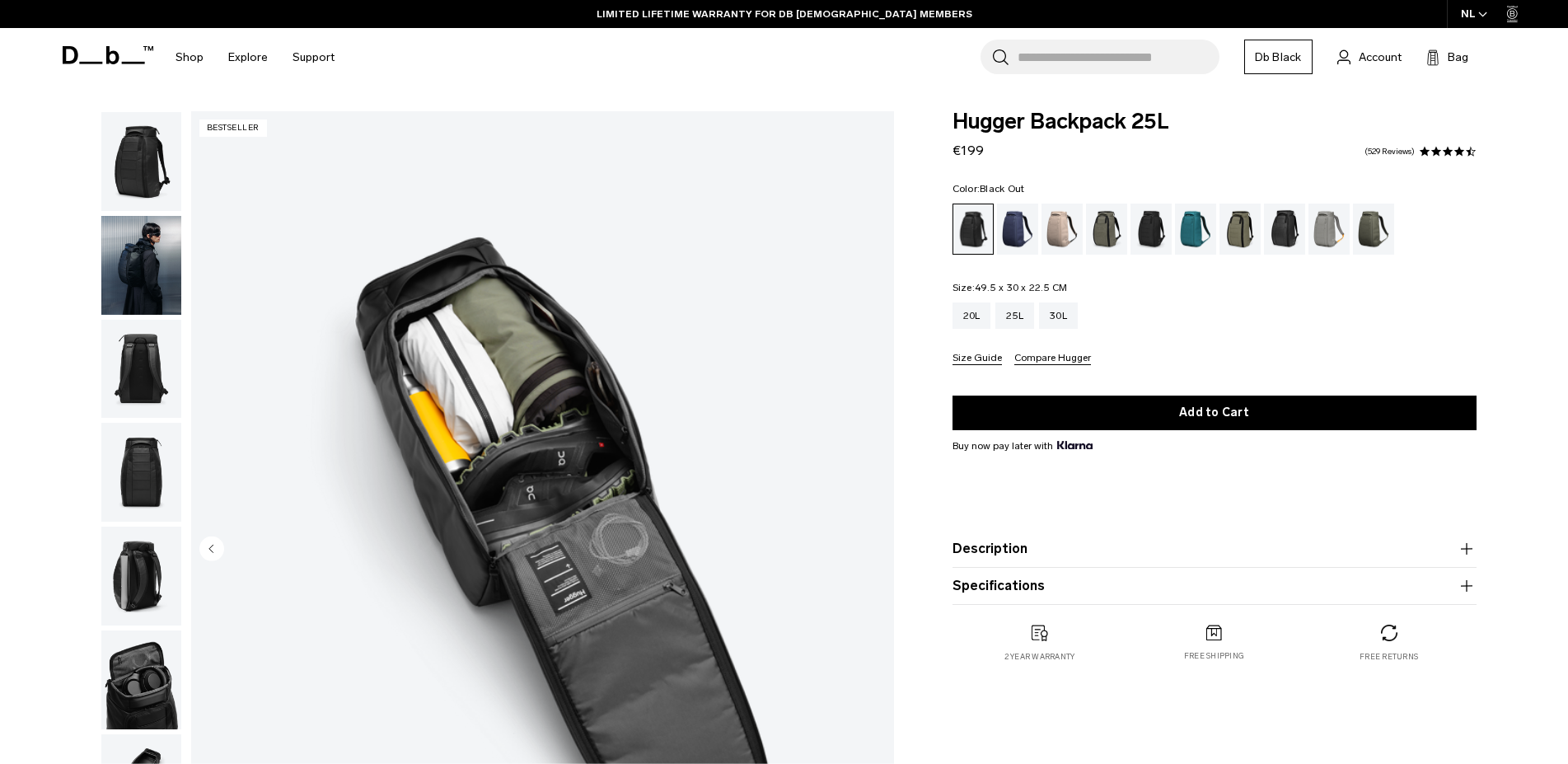 click at bounding box center (141, 162) 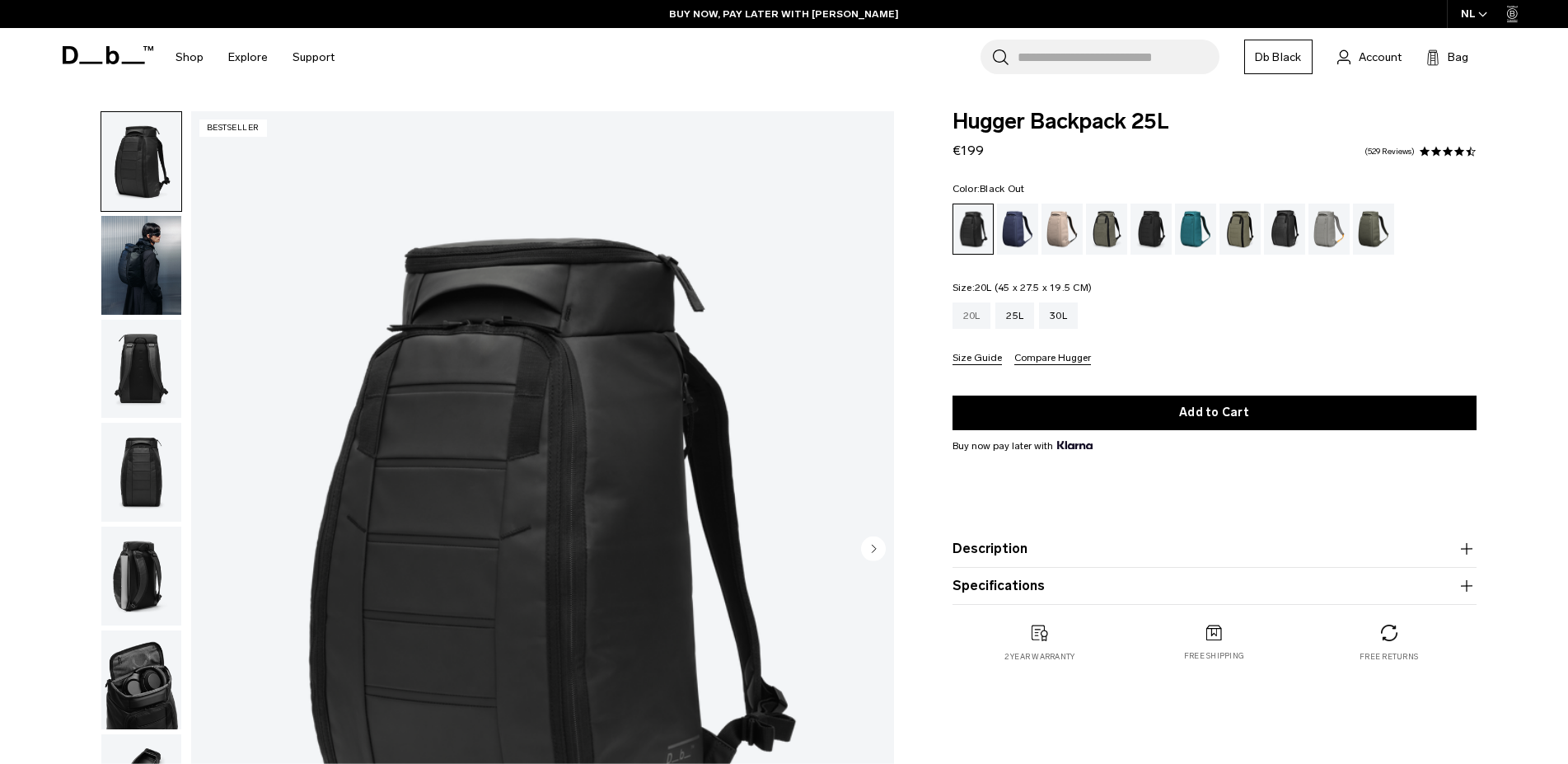 click on "20L" at bounding box center (971, 316) 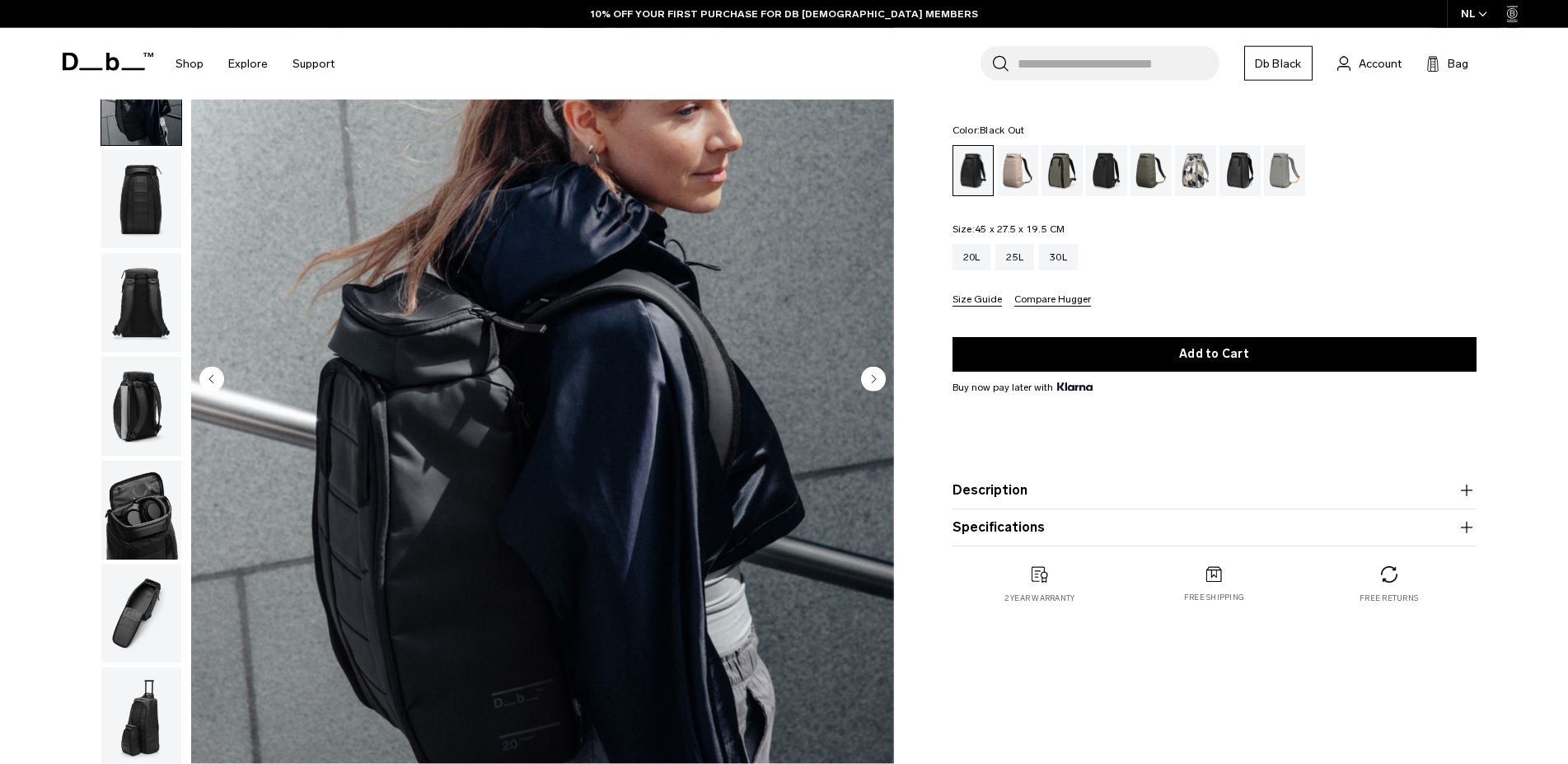 scroll, scrollTop: 168, scrollLeft: 0, axis: vertical 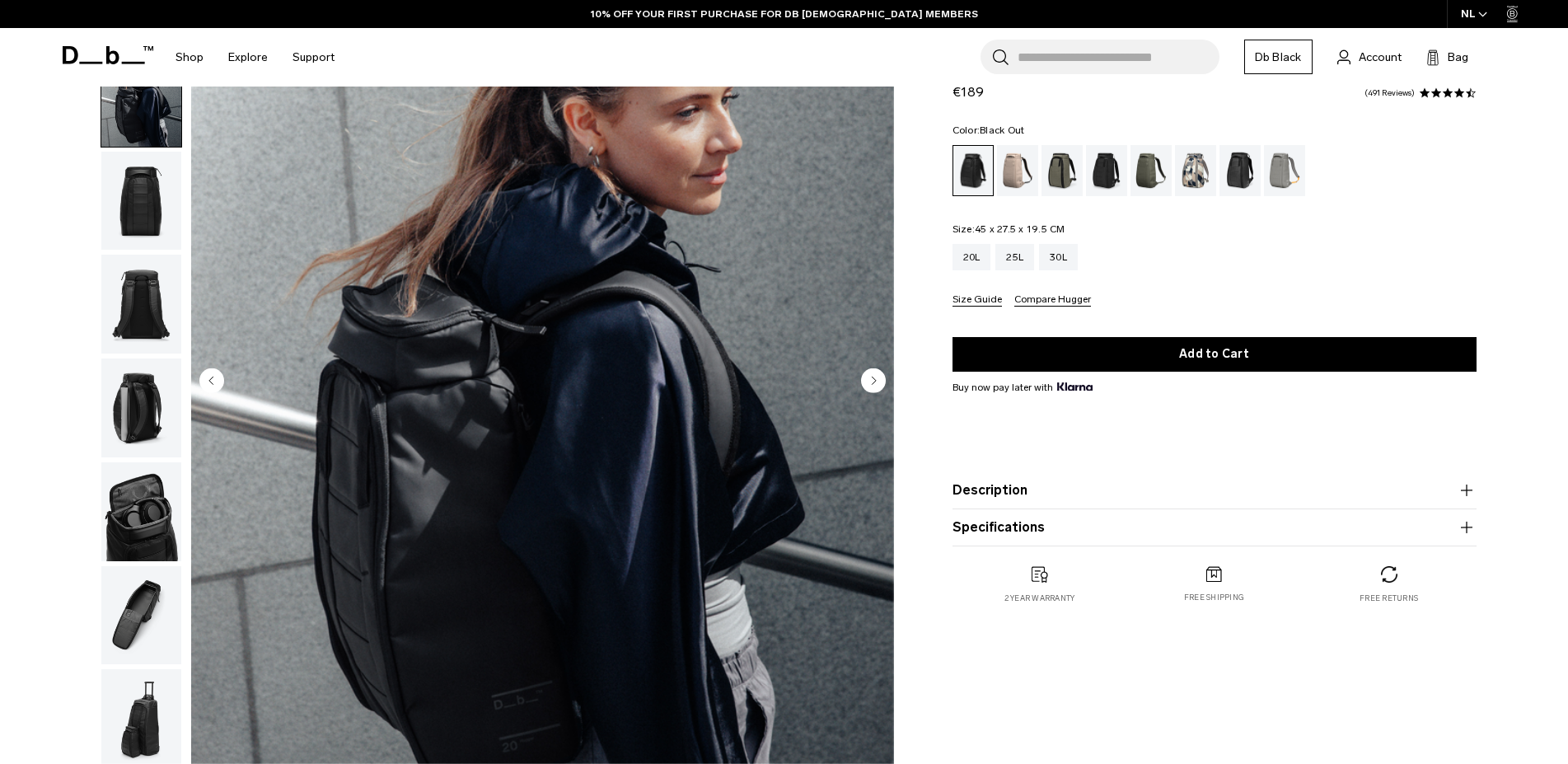 click at bounding box center [141, 408] 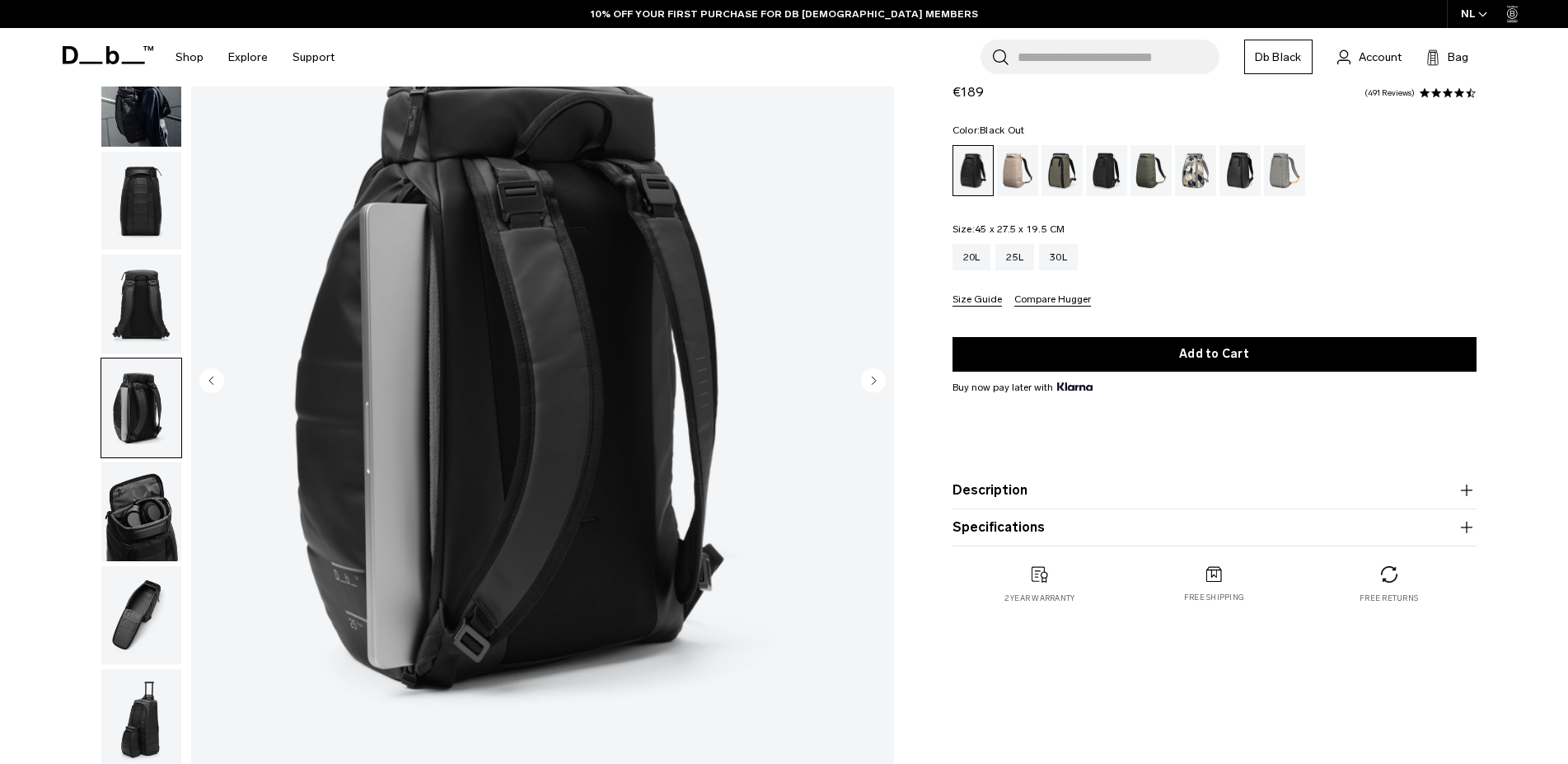click at bounding box center [141, 512] 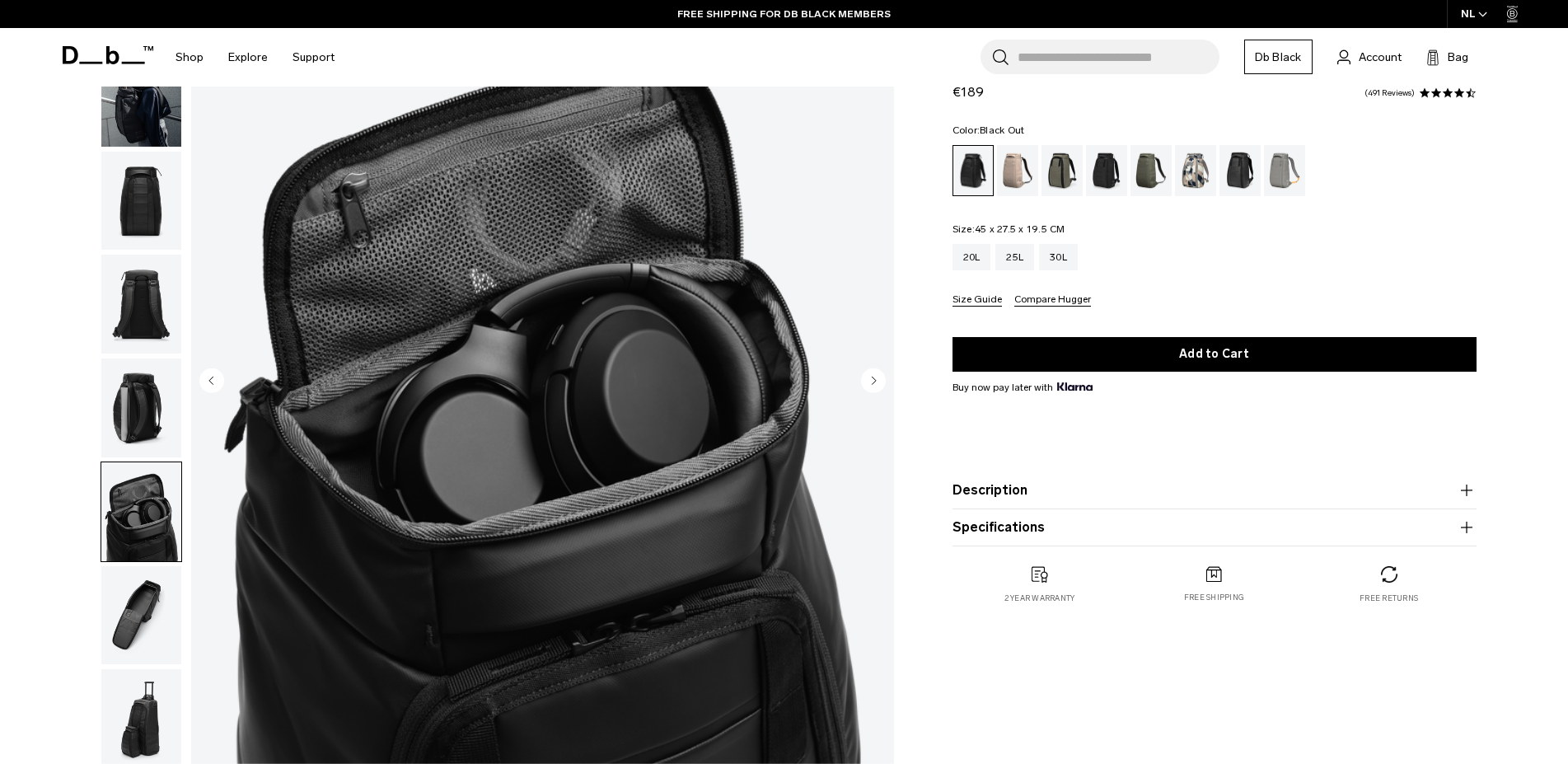 click at bounding box center [141, 616] 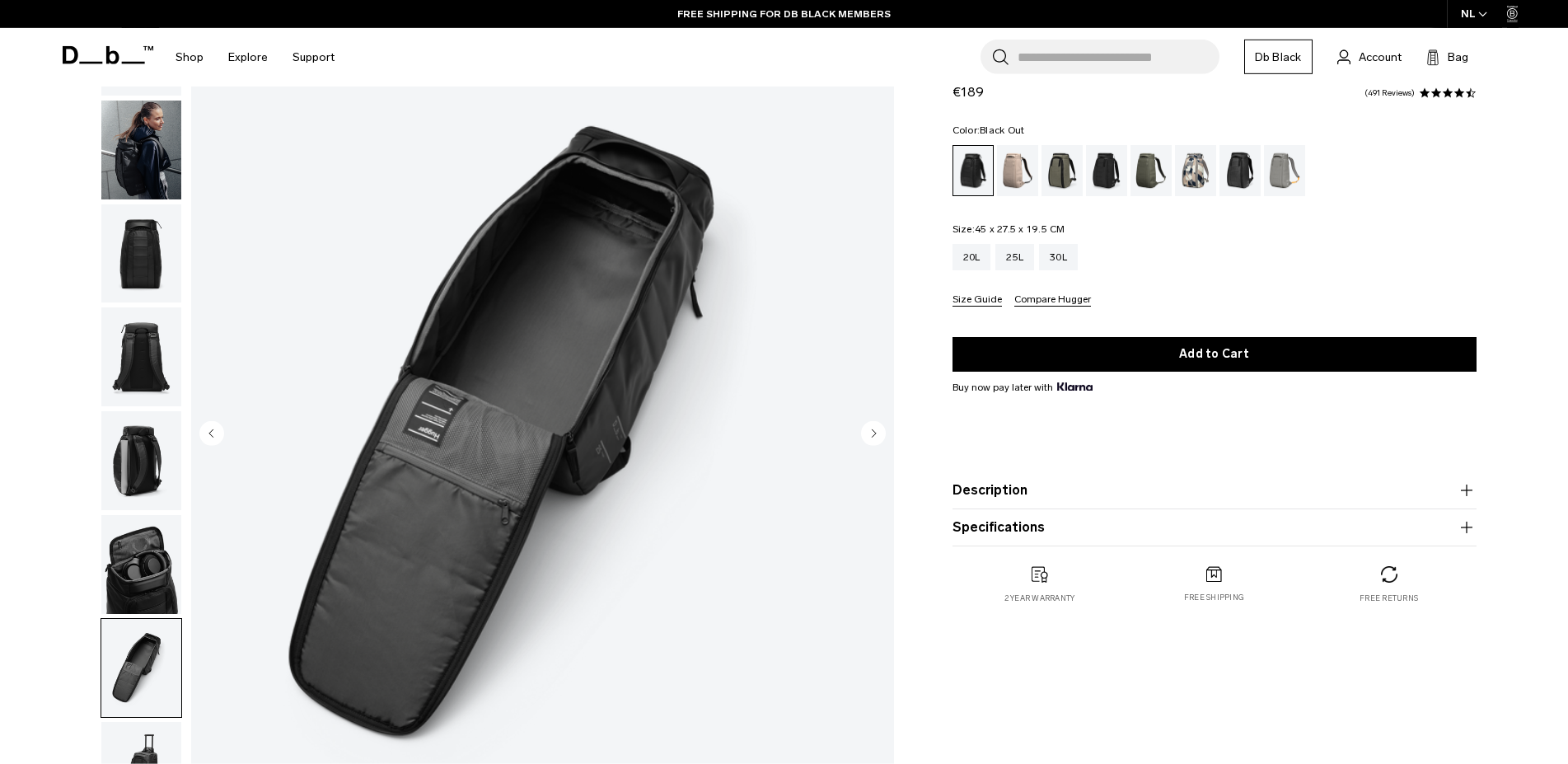 scroll, scrollTop: 84, scrollLeft: 0, axis: vertical 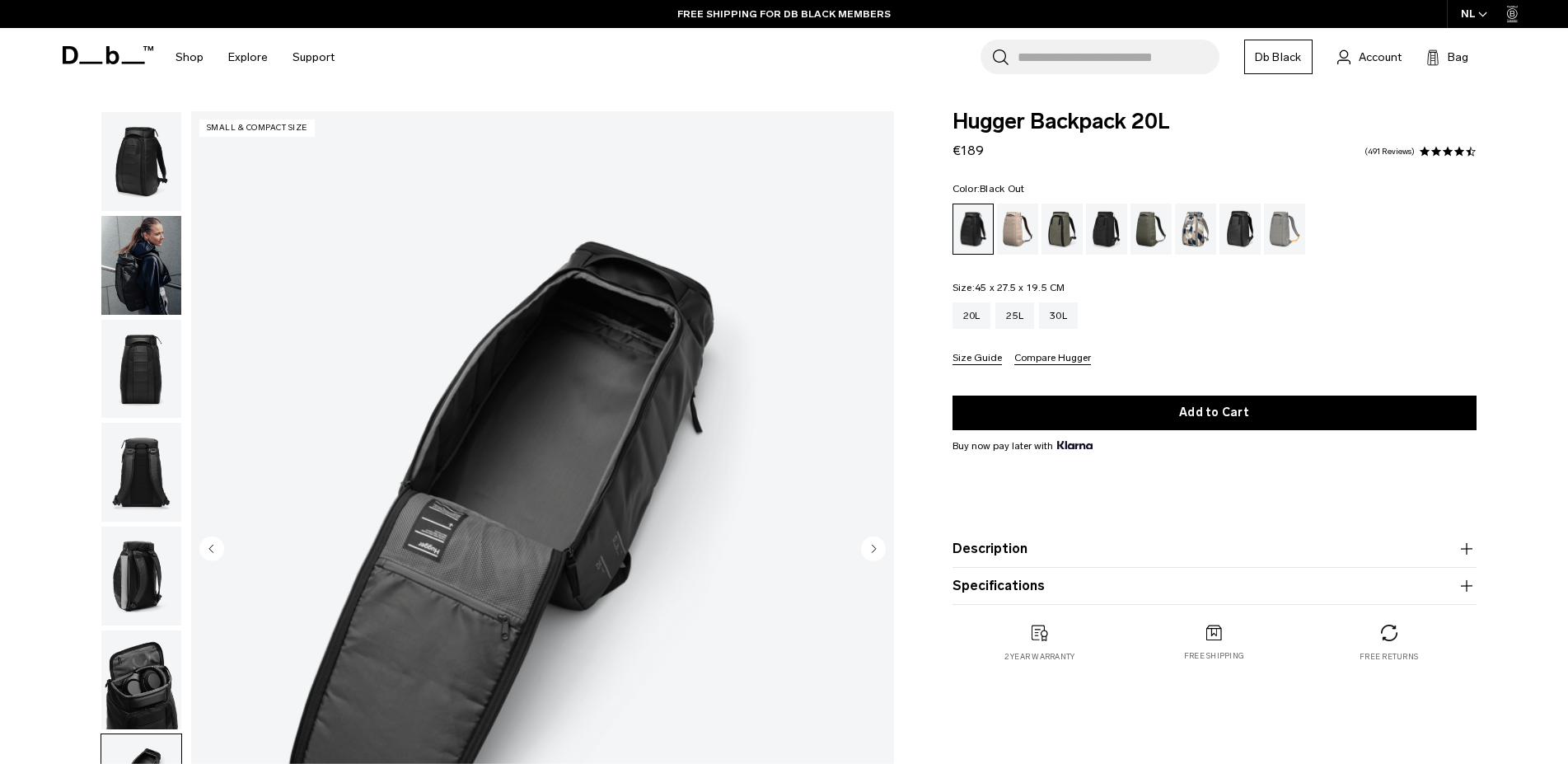 click on "Hugger Backpack 20L" at bounding box center (1215, 122) 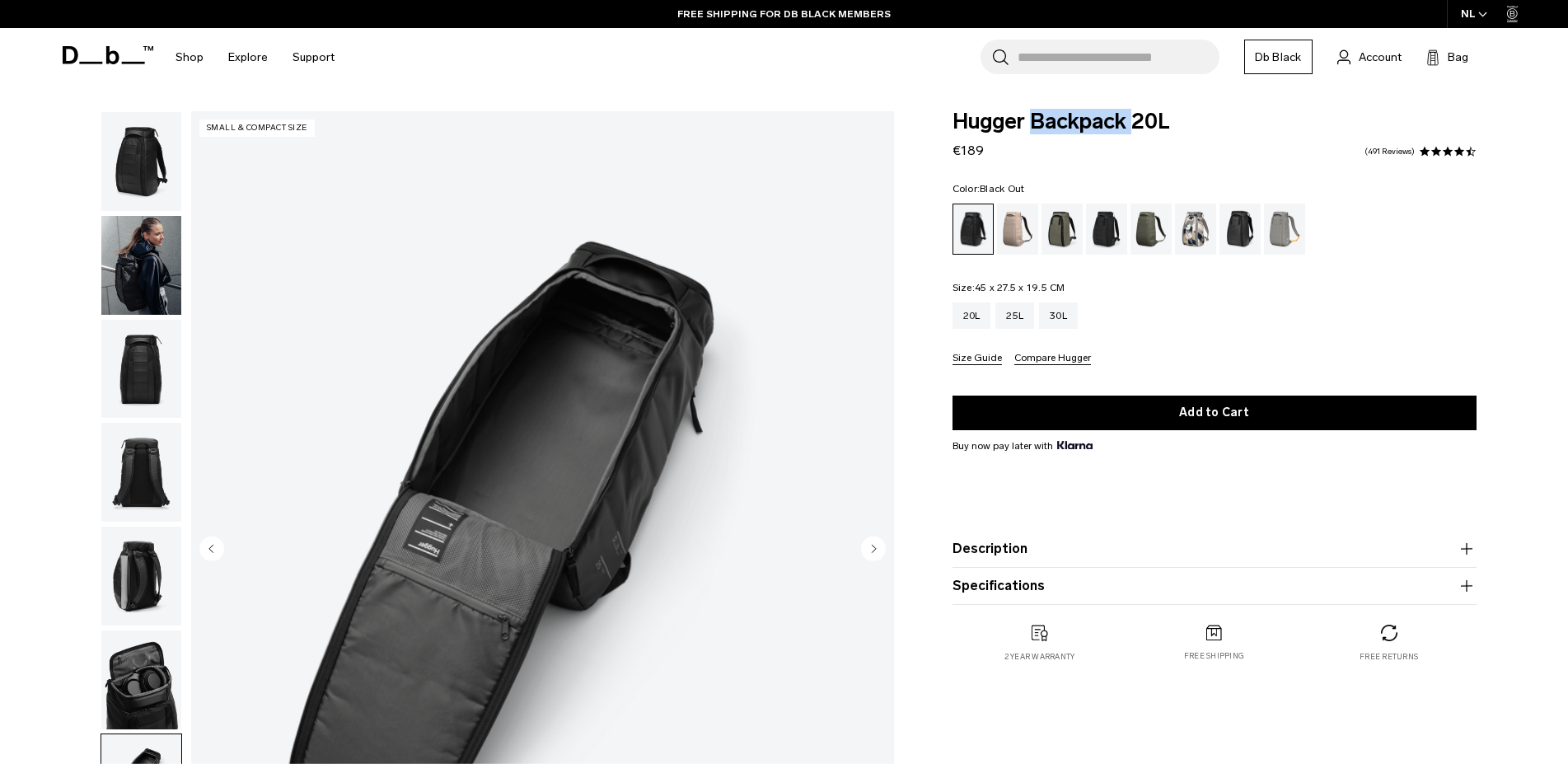 click on "Hugger Backpack 20L" at bounding box center (1215, 122) 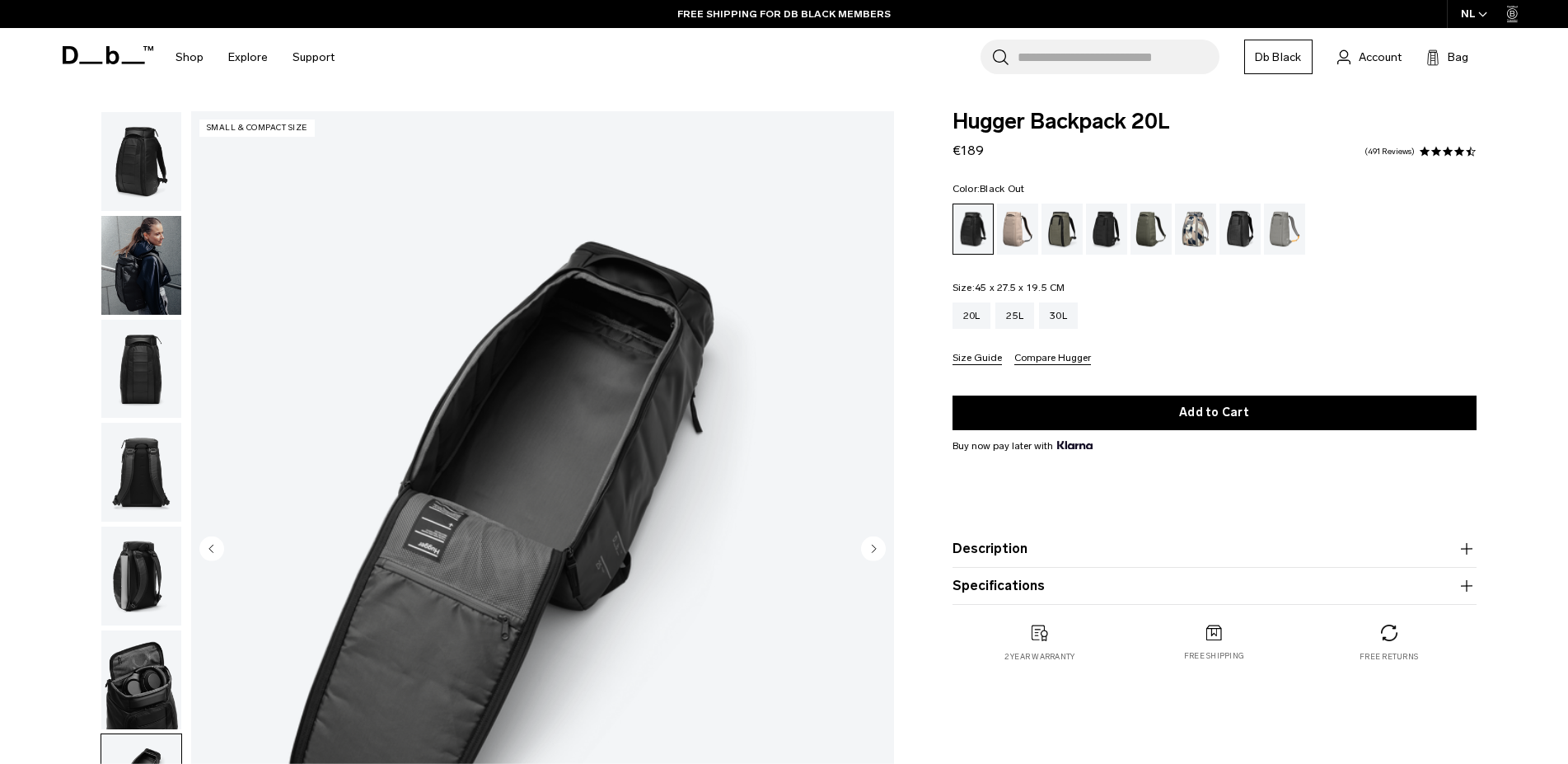 click on "Hugger Backpack 20L" at bounding box center (1215, 122) 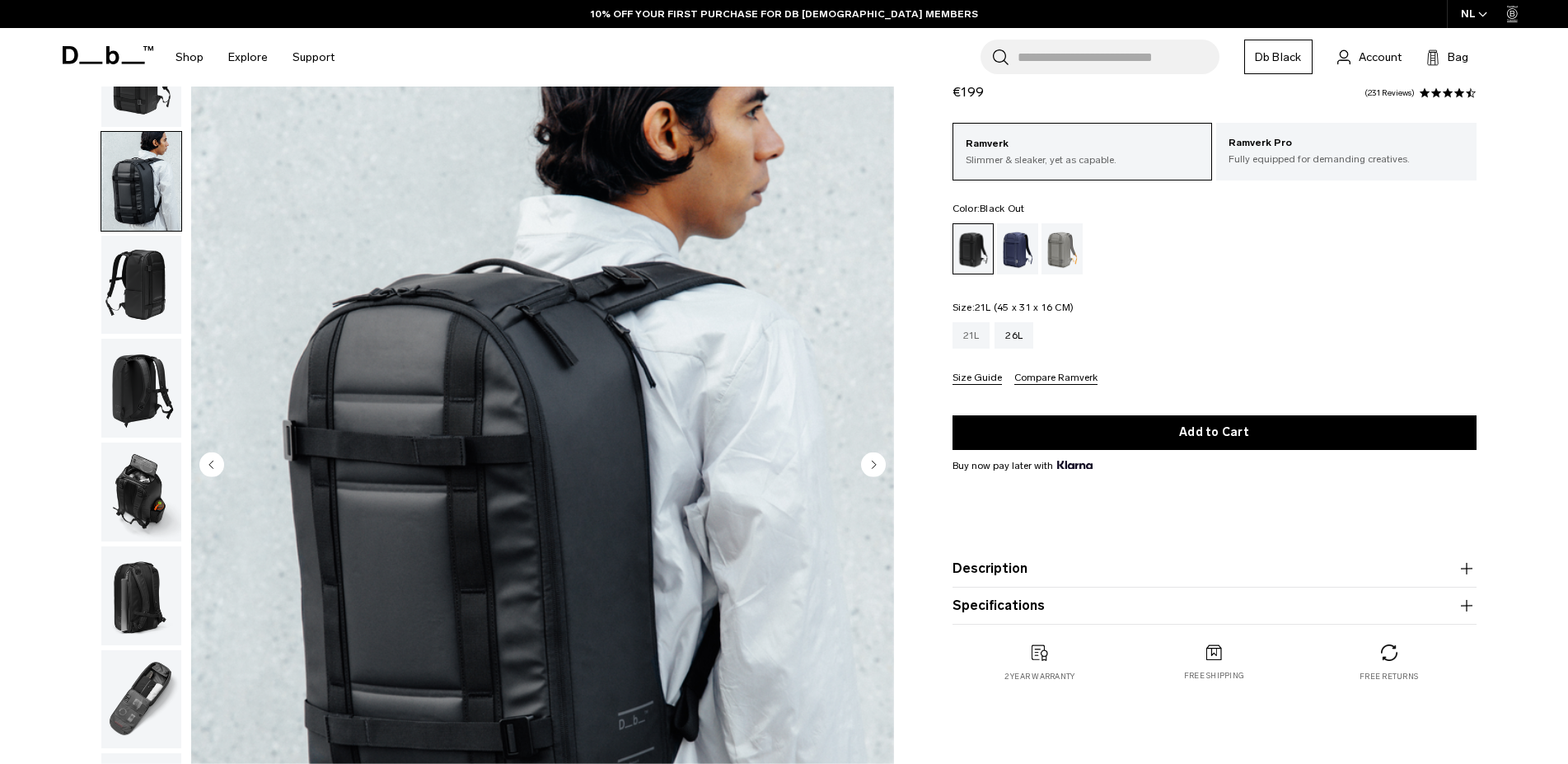 scroll, scrollTop: 84, scrollLeft: 0, axis: vertical 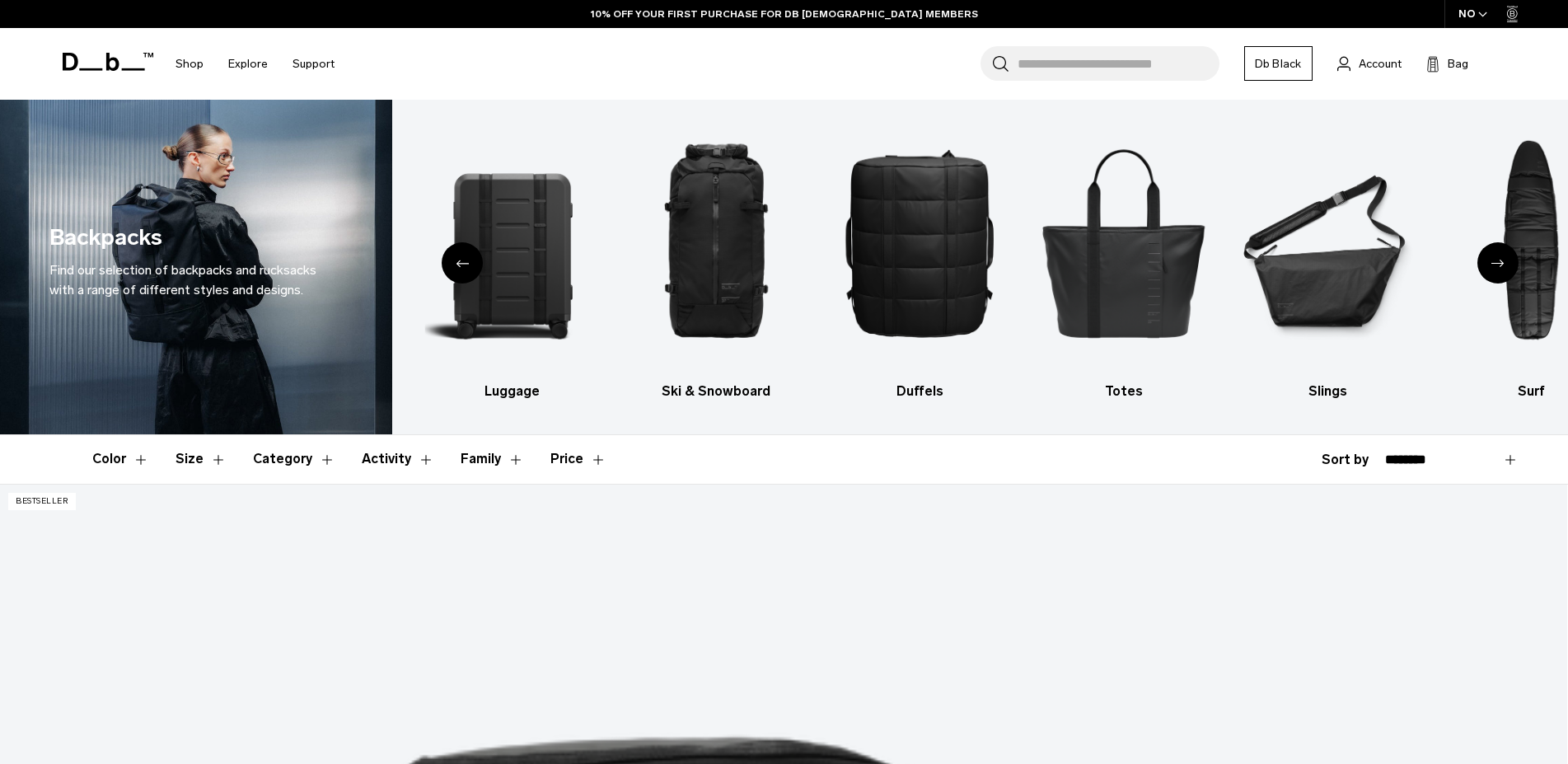 click on "Size" at bounding box center [201, 459] 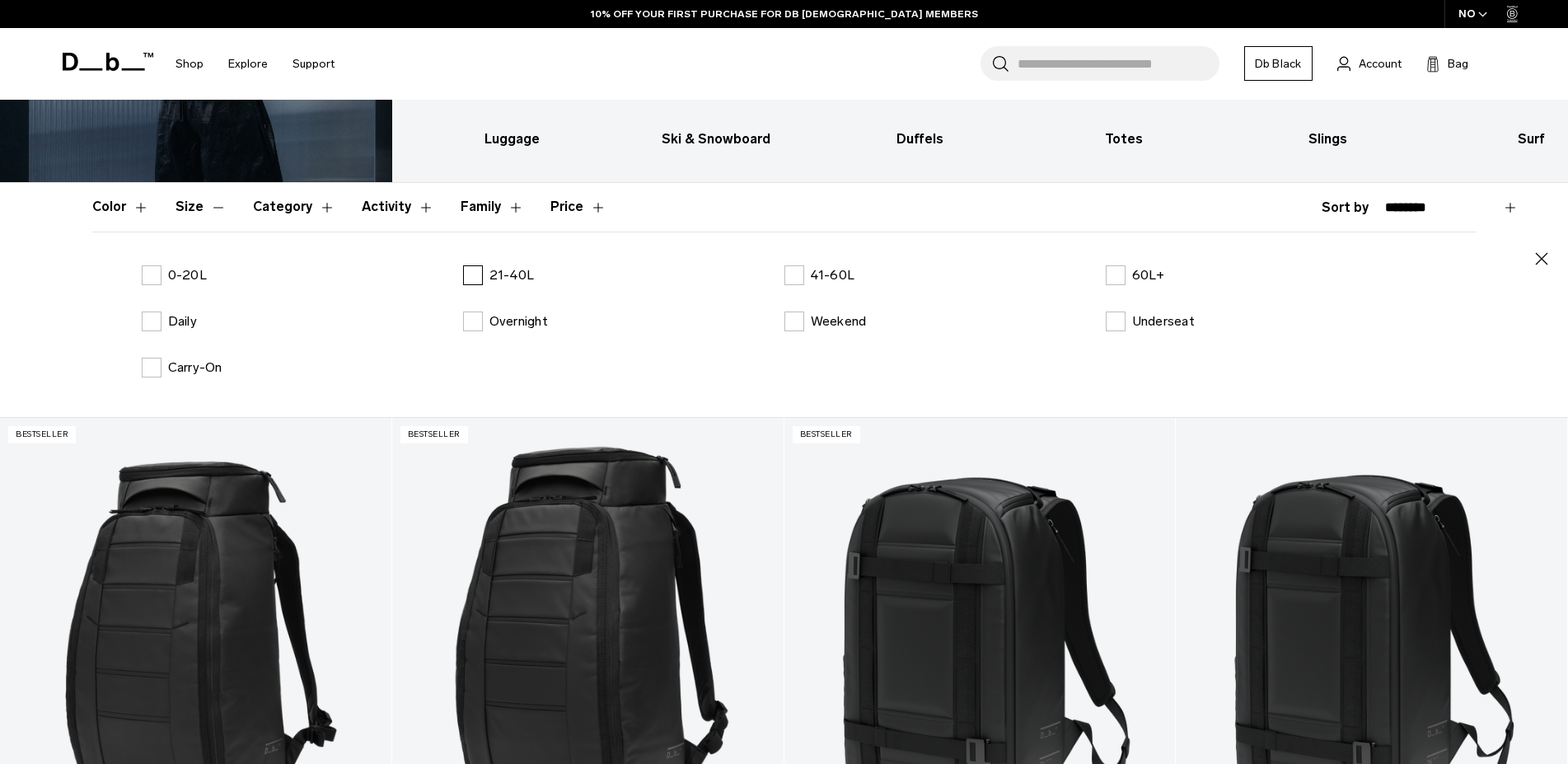 click on "21-40L" at bounding box center (512, 275) 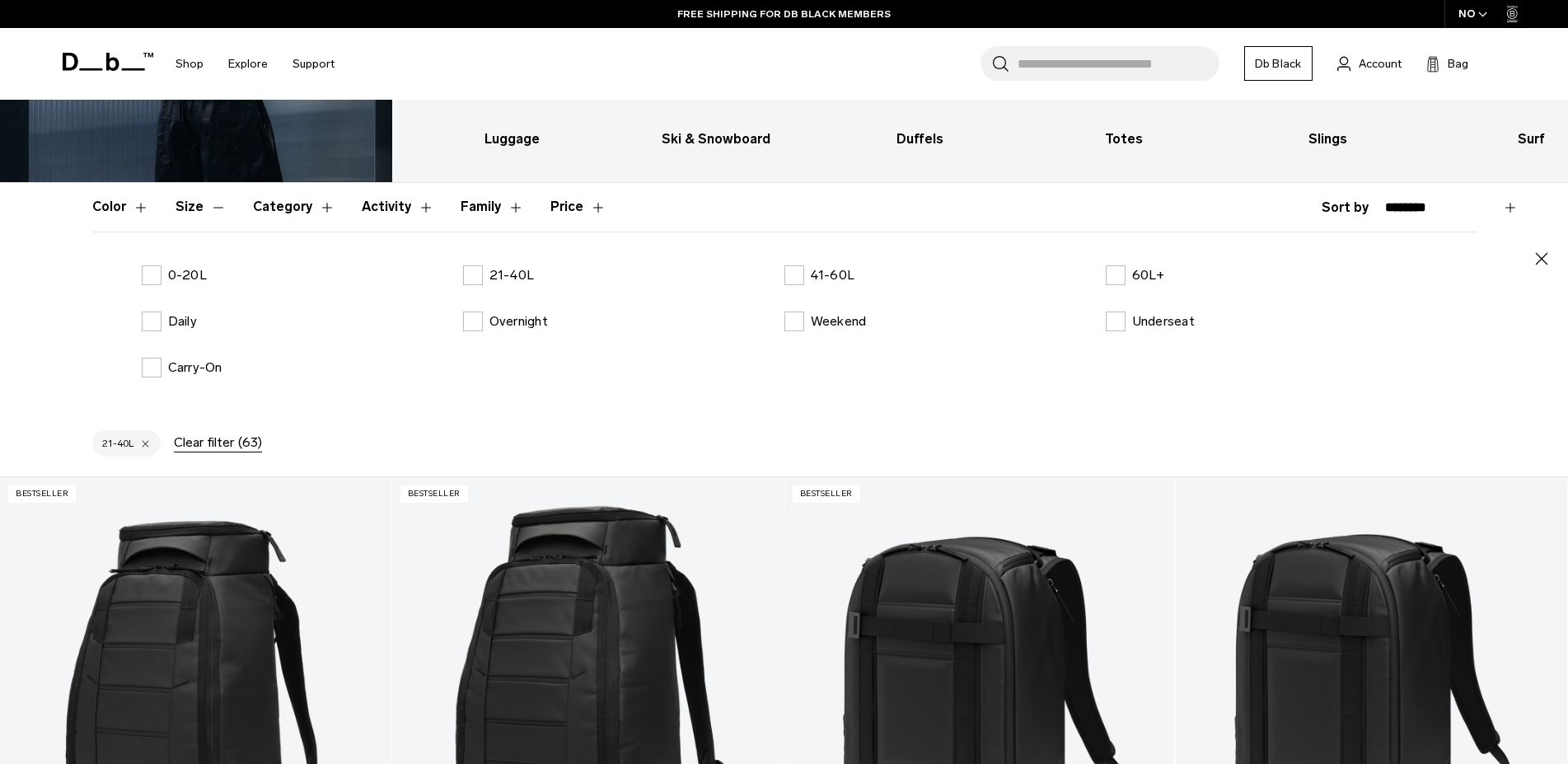 click on "Search for Bags, Luggage...
Search
Close
Trending Products
All Products
Hugger Backpack 30L Black Out
2.299 kr
Ramverk Front-access Carry-on Black Out" at bounding box center (929, 63) 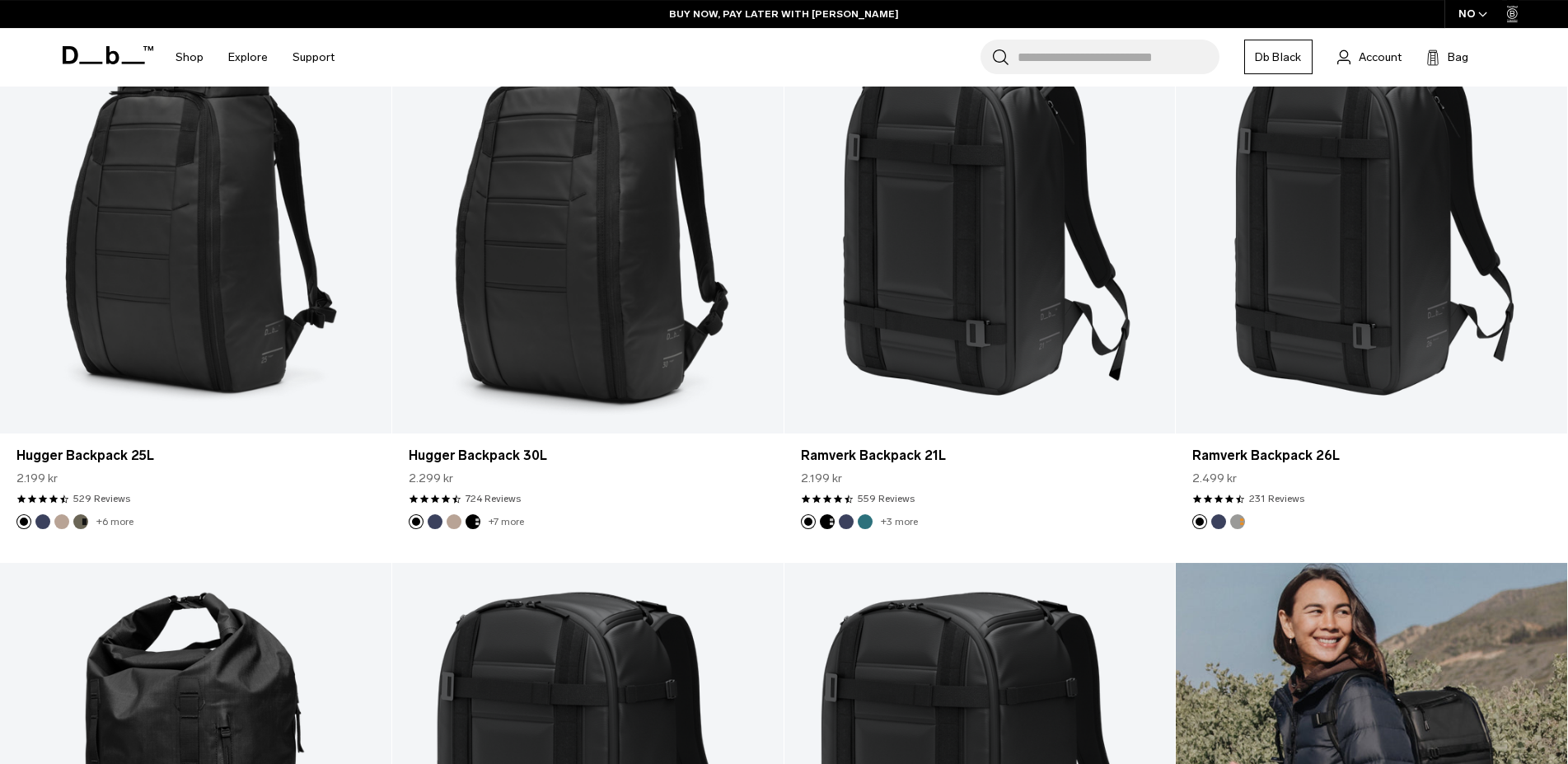 scroll, scrollTop: 504, scrollLeft: 0, axis: vertical 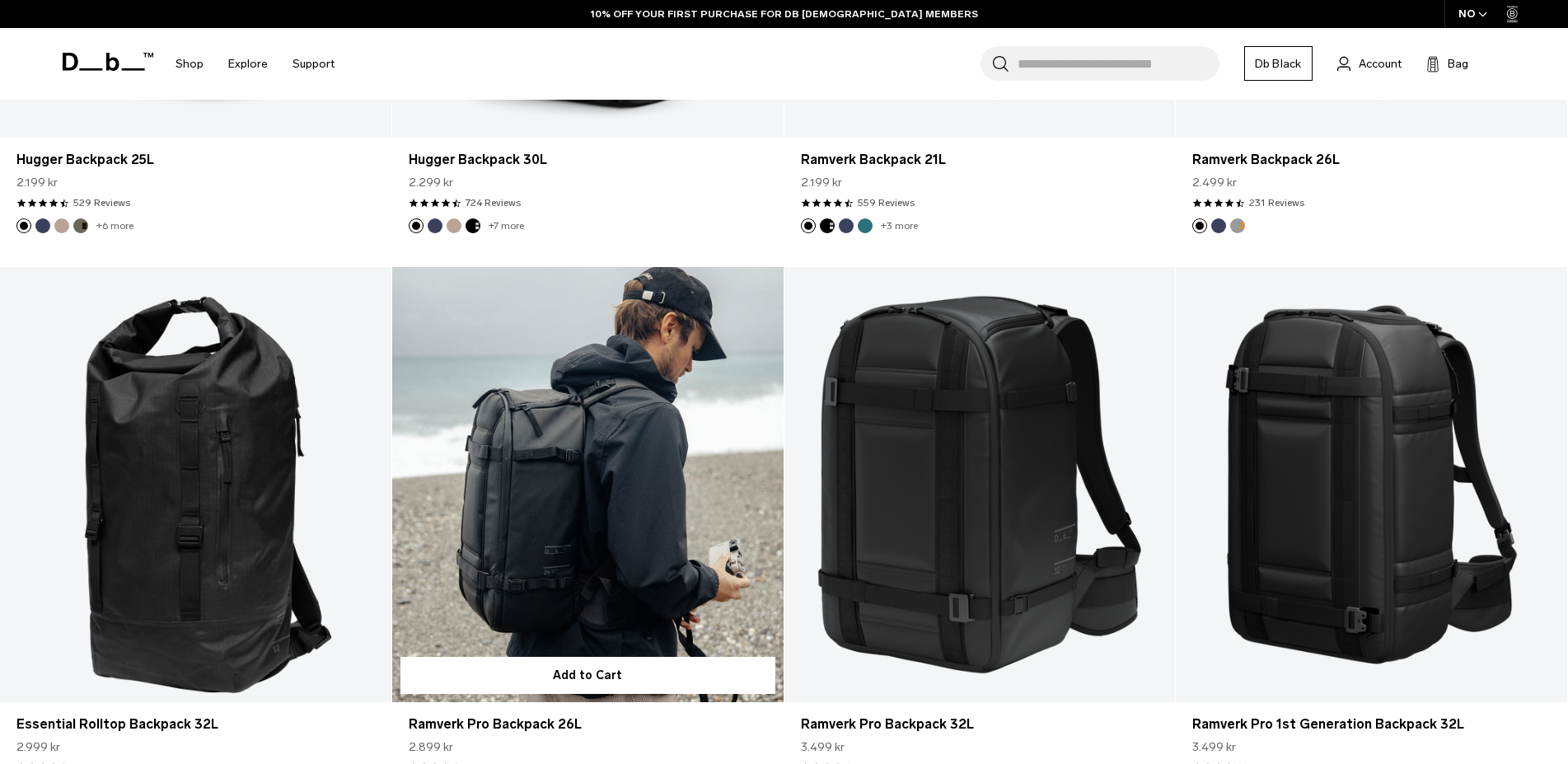 click at bounding box center (587, 485) 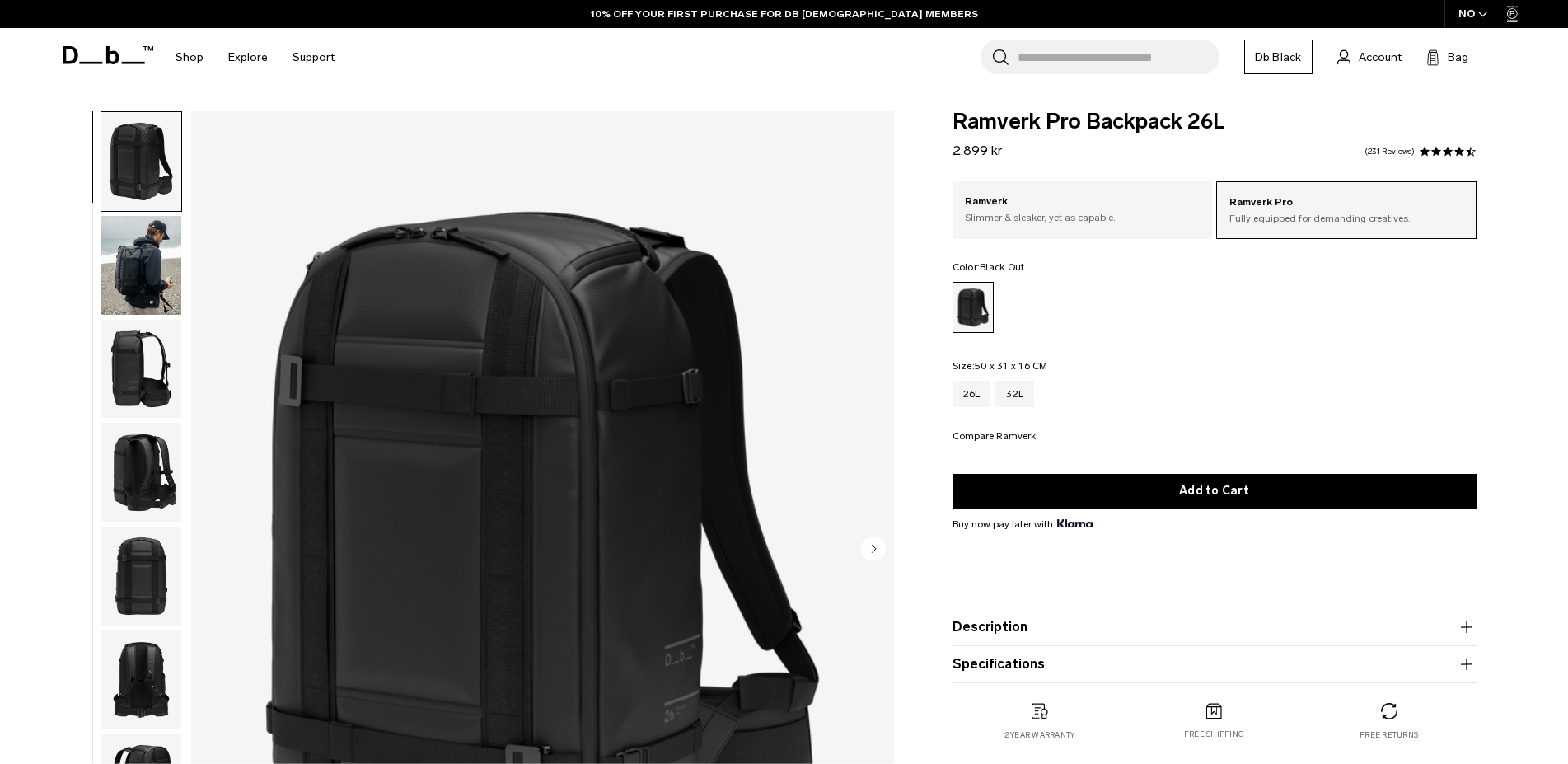 scroll, scrollTop: 0, scrollLeft: 0, axis: both 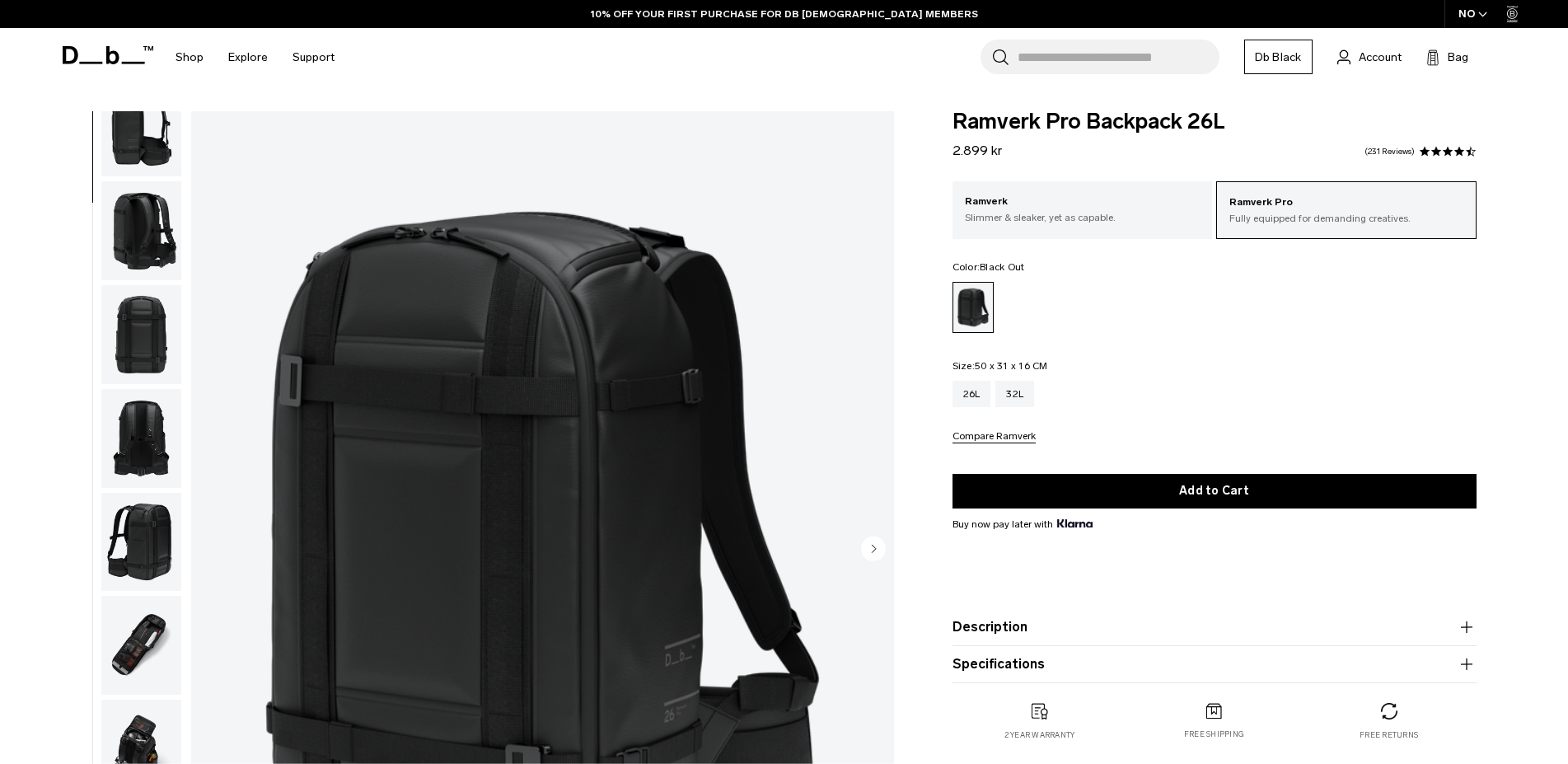 click at bounding box center (141, 645) 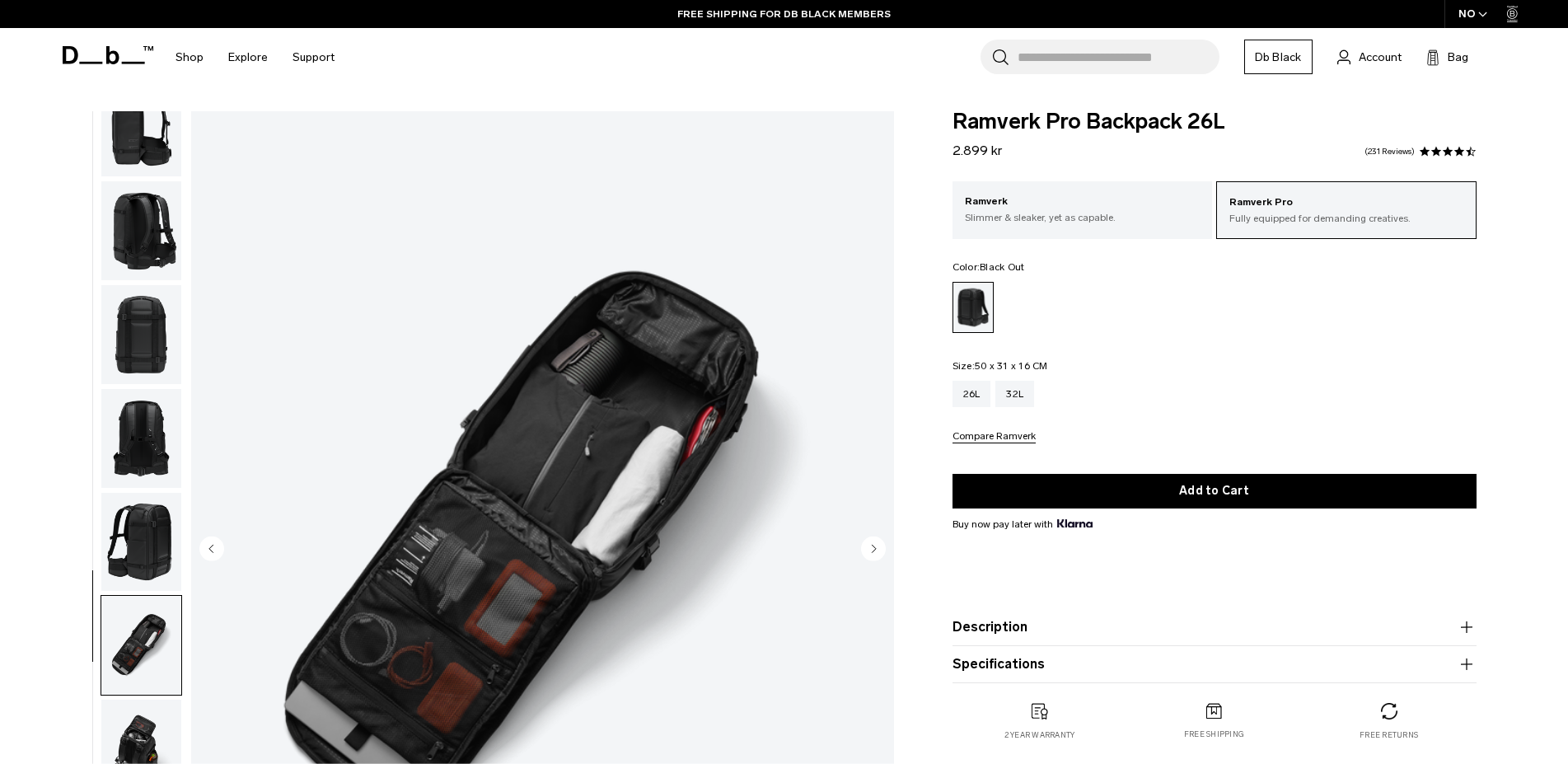 click at bounding box center (141, 749) 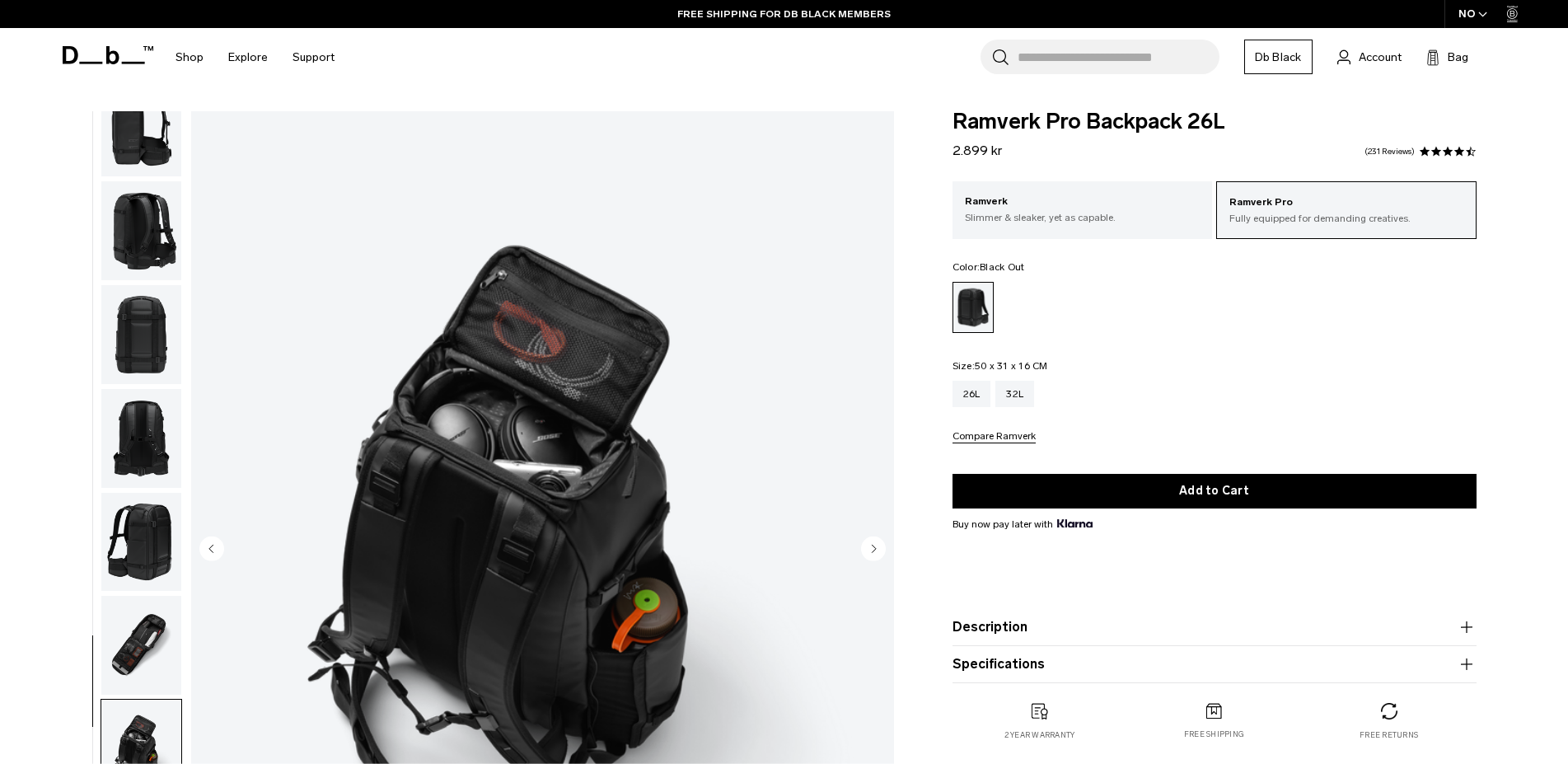click at bounding box center [141, 645] 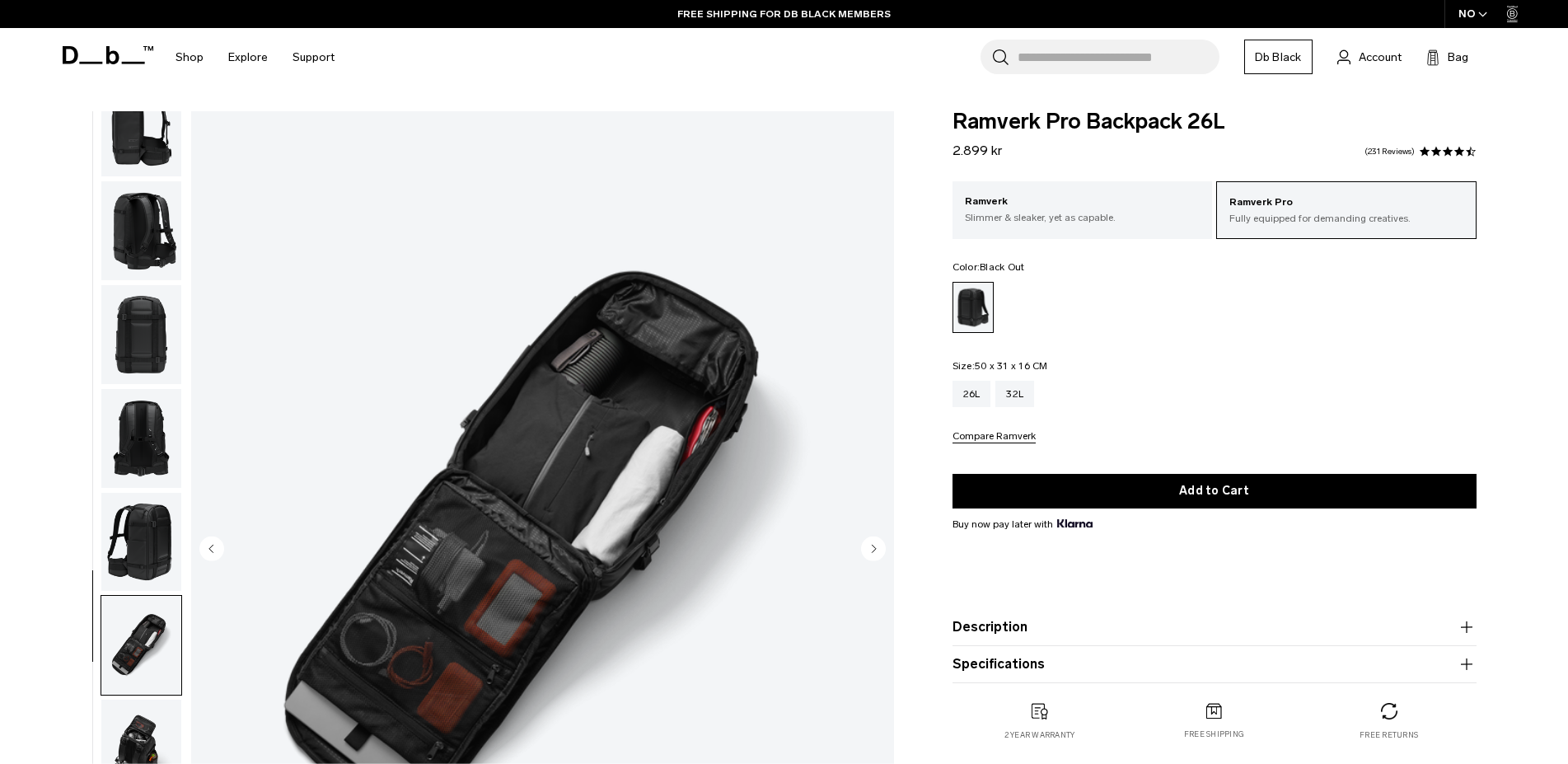click at bounding box center (141, 542) 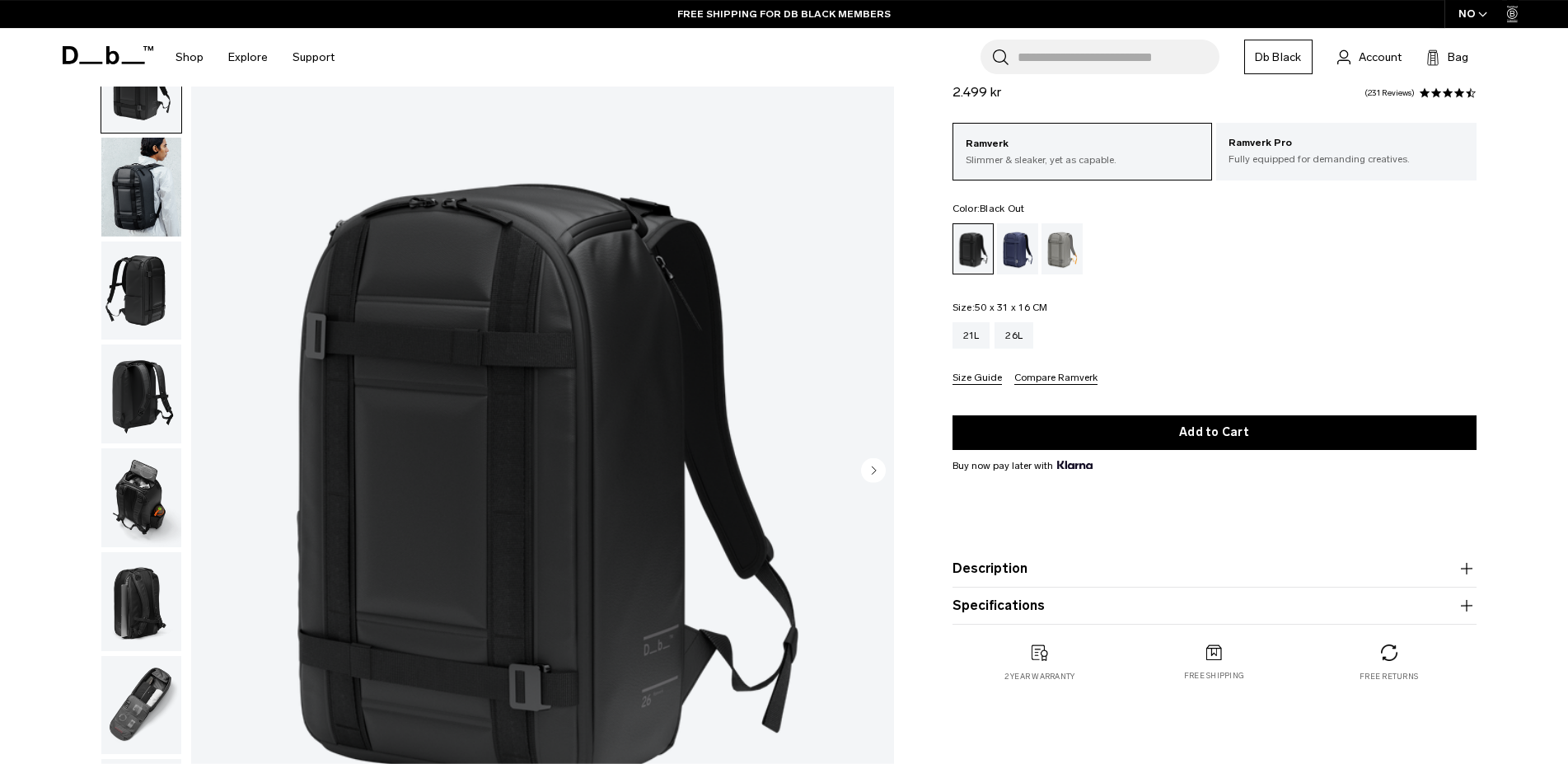 scroll, scrollTop: 0, scrollLeft: 0, axis: both 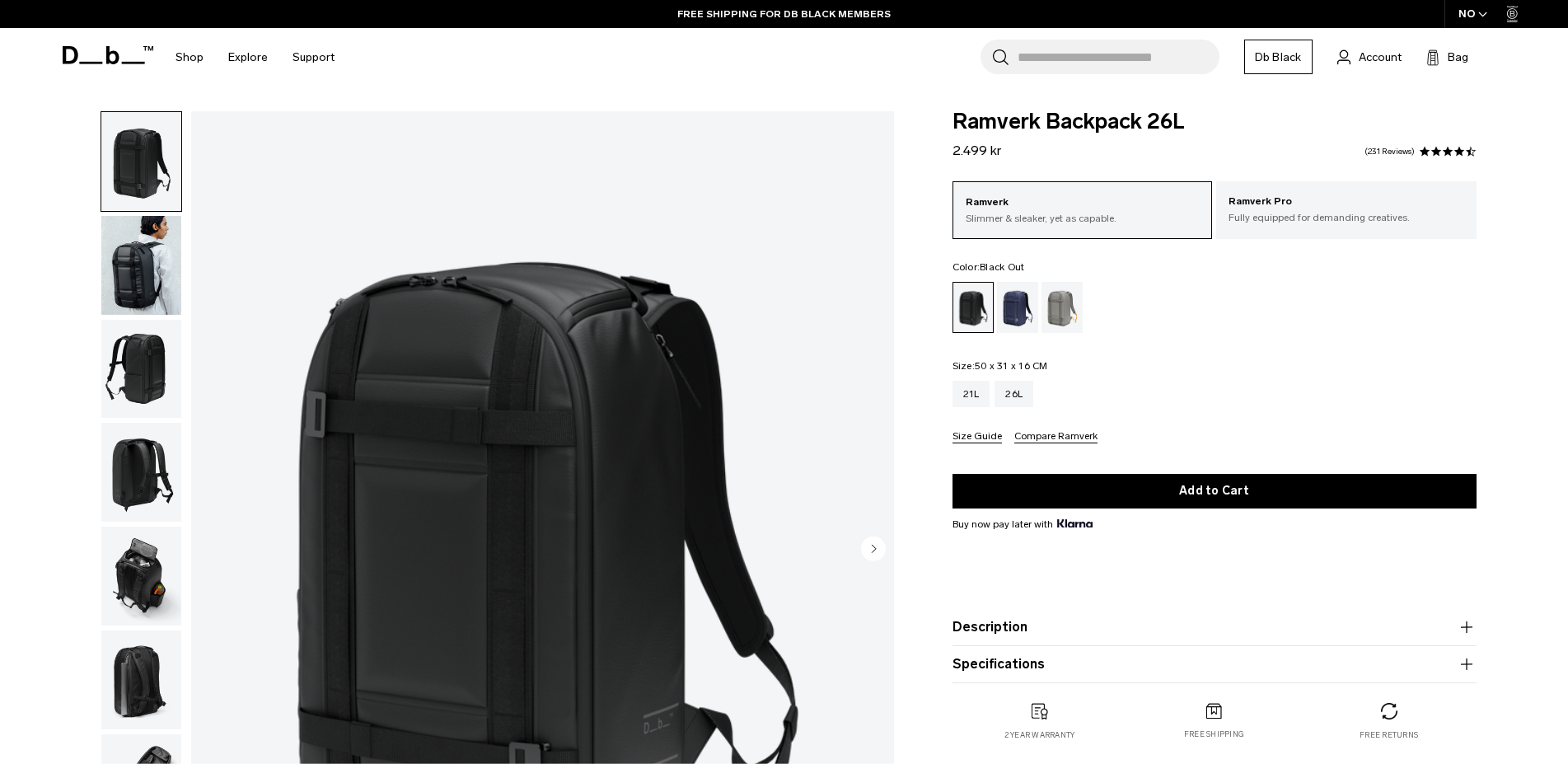 click at bounding box center (141, 265) 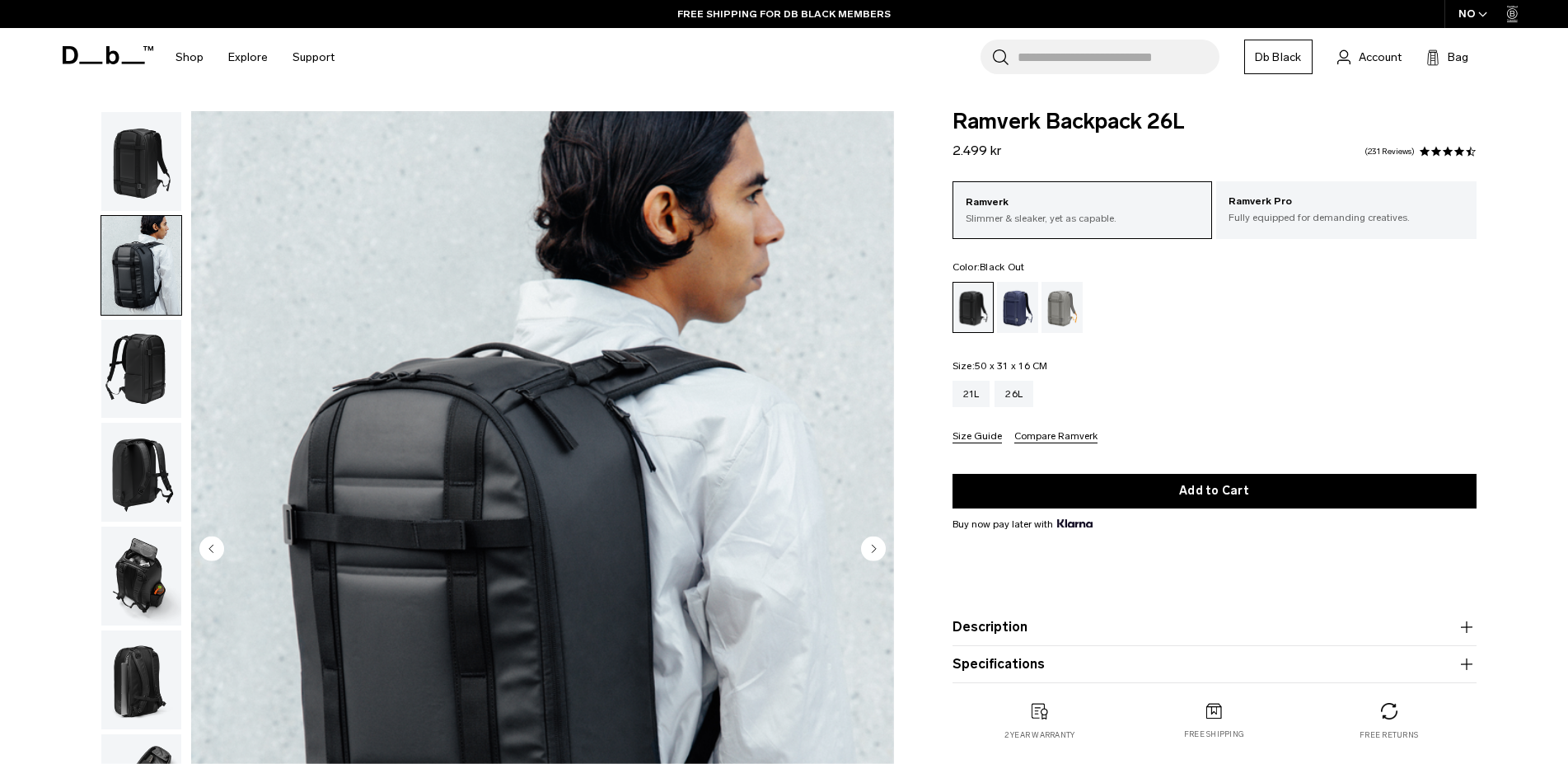 click at bounding box center [141, 369] 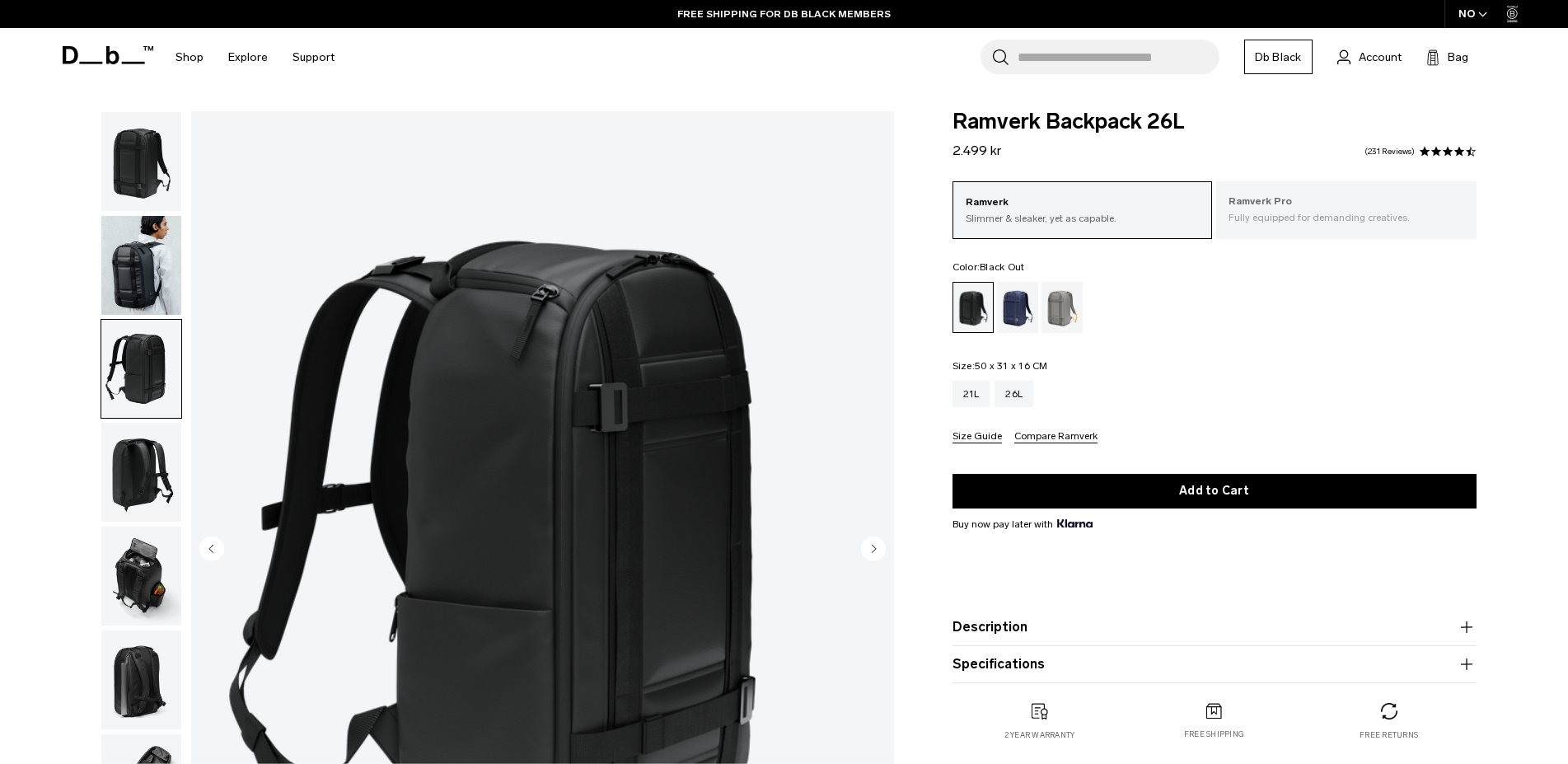 click on "Fully equipped for demanding creatives." at bounding box center (1346, 218) 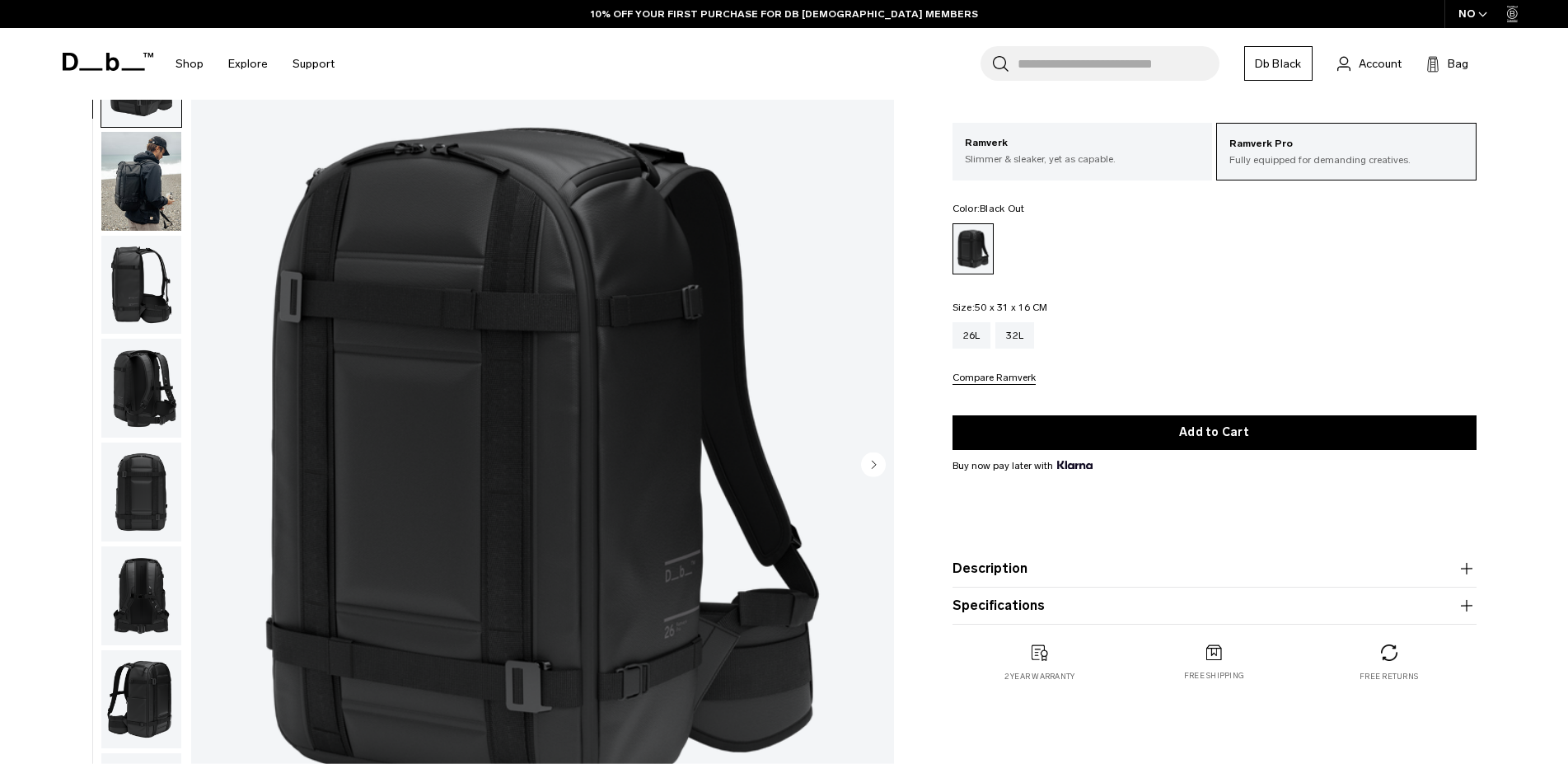 scroll, scrollTop: 84, scrollLeft: 0, axis: vertical 